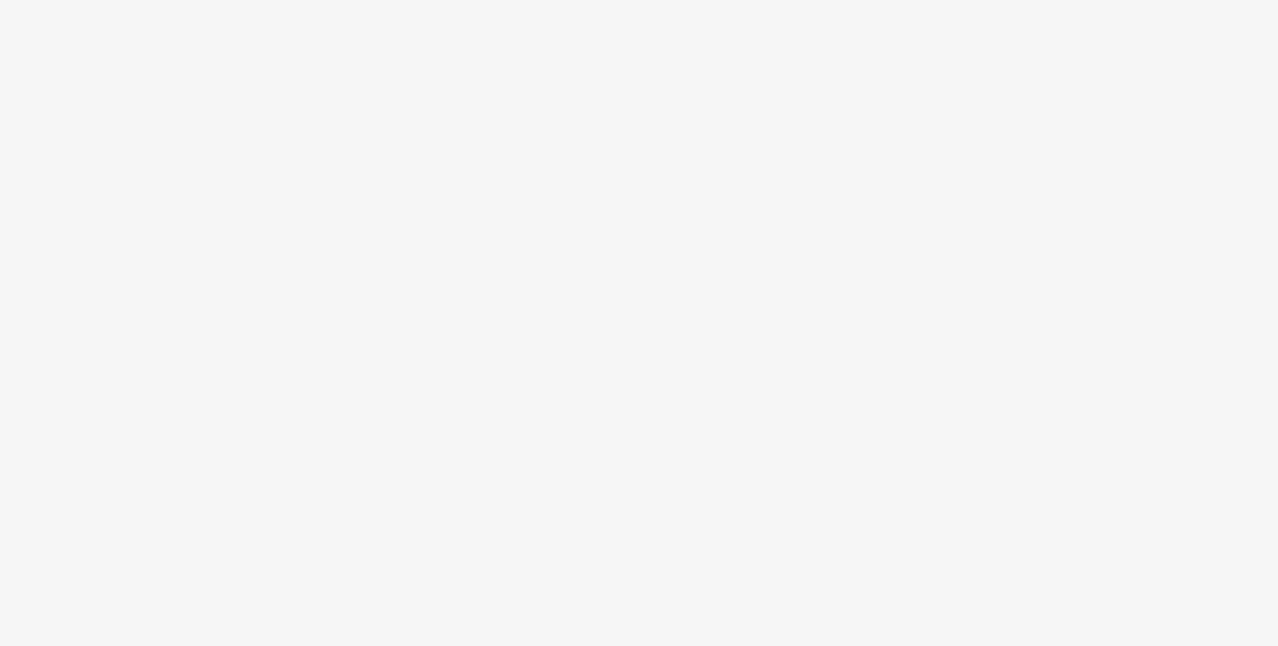 scroll, scrollTop: 0, scrollLeft: 0, axis: both 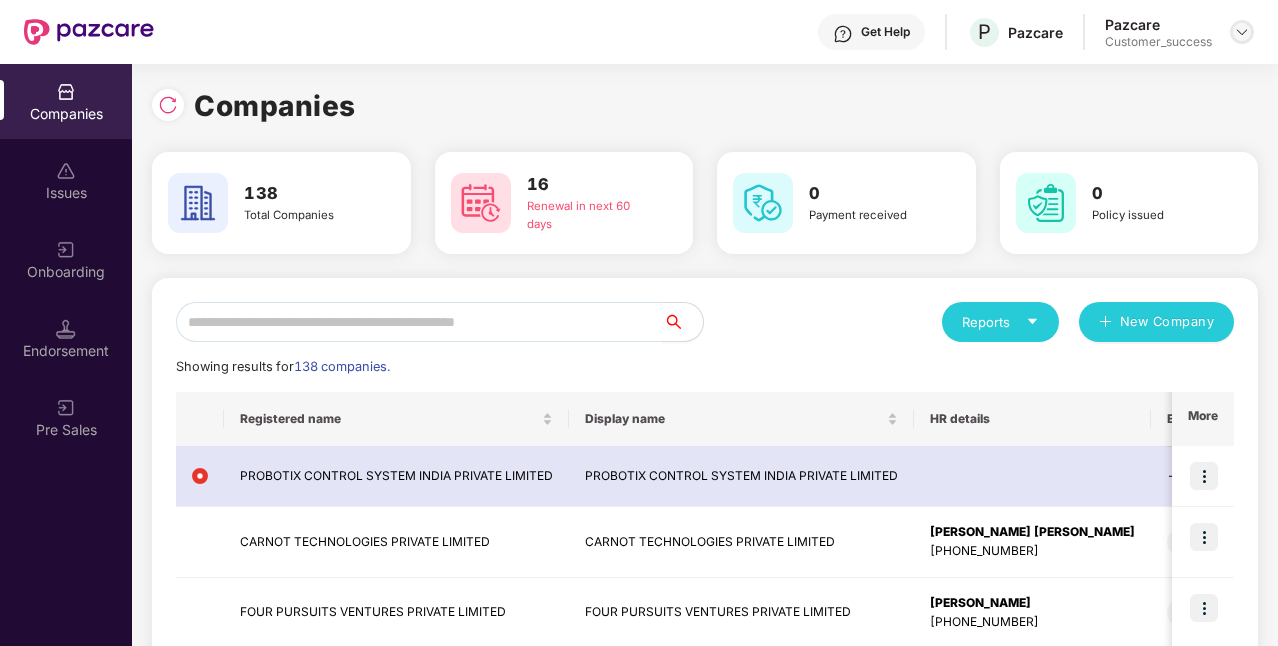 click at bounding box center [1242, 32] 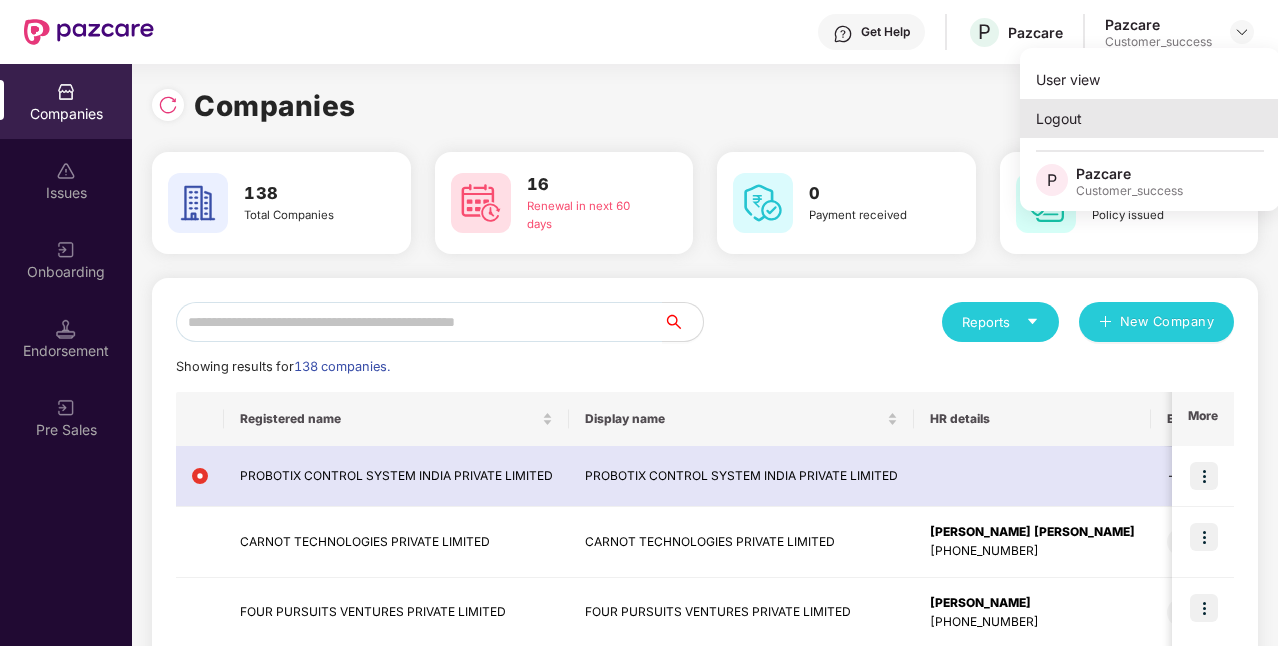 click on "Logout" at bounding box center (1150, 118) 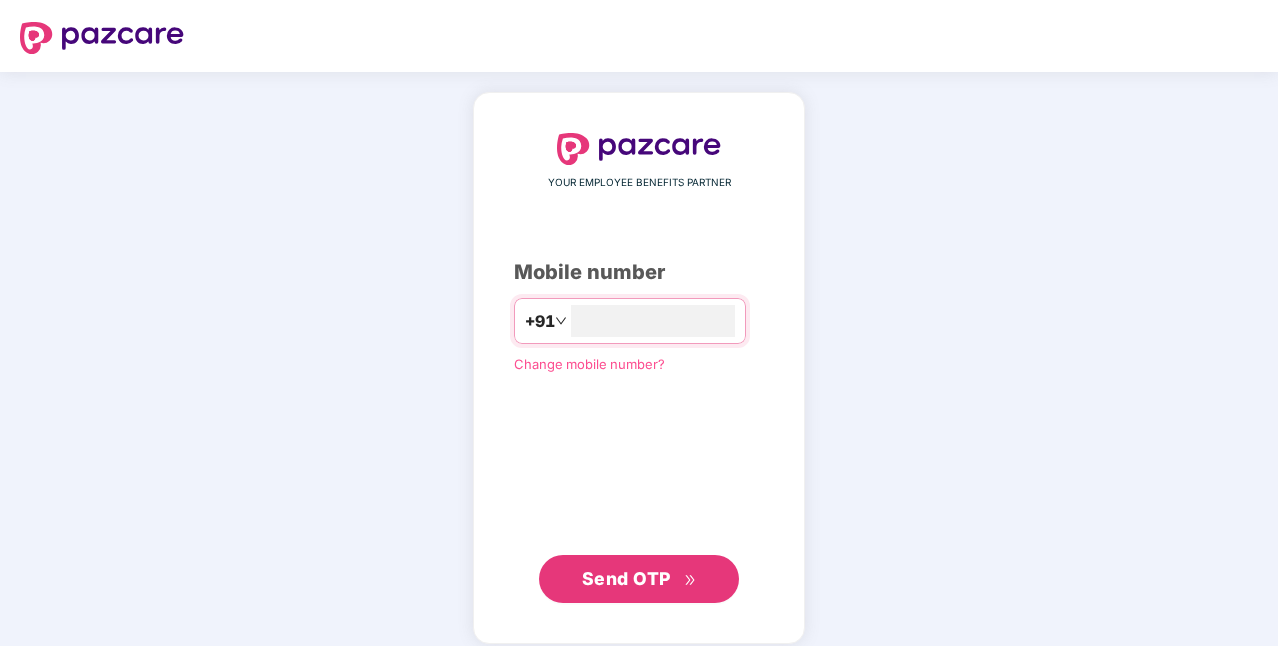 type on "**********" 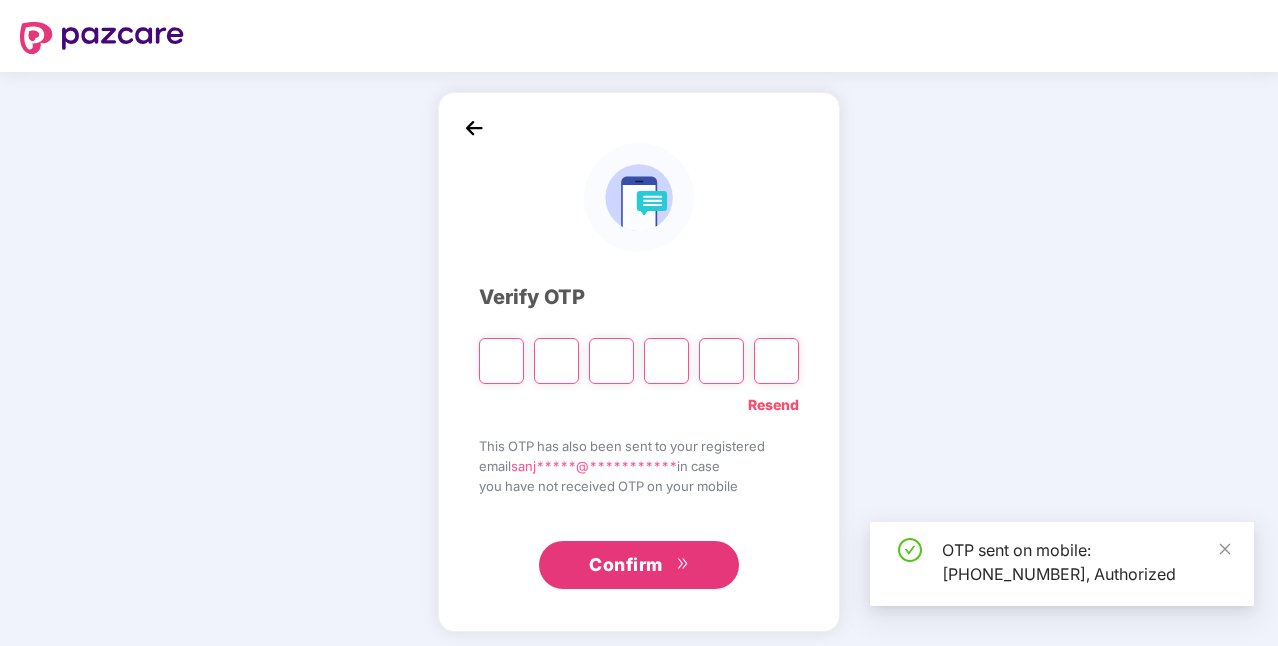 paste on "*" 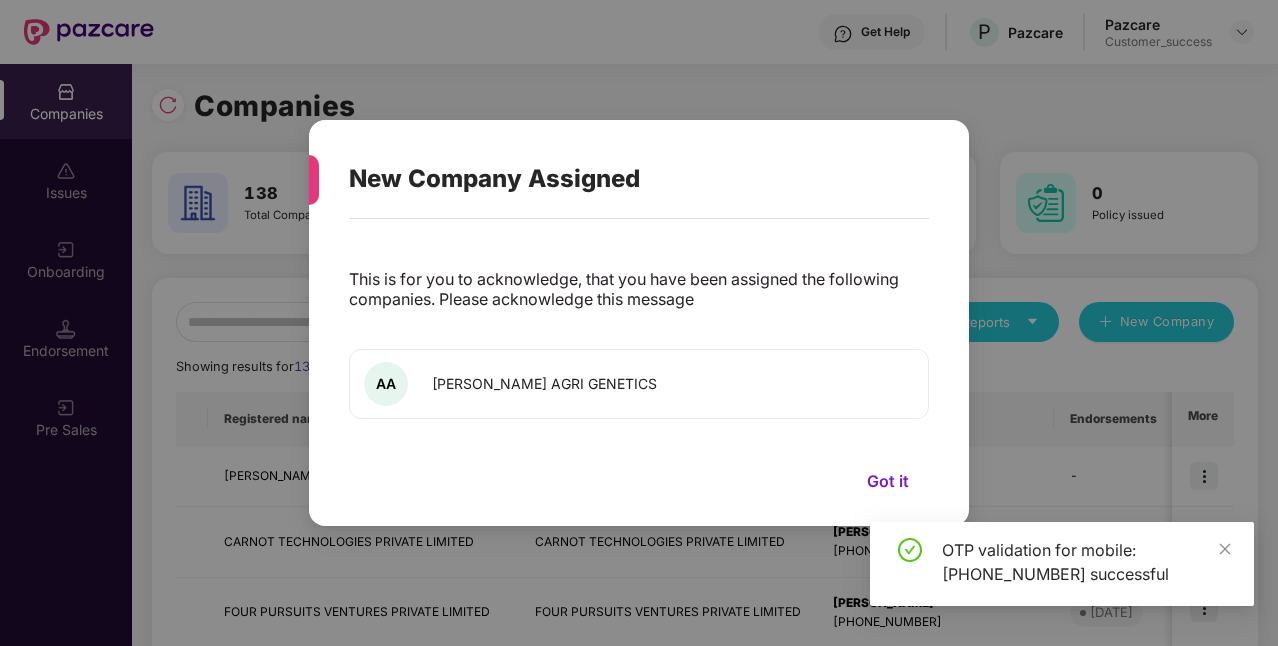 click on "Got it" at bounding box center [888, 481] 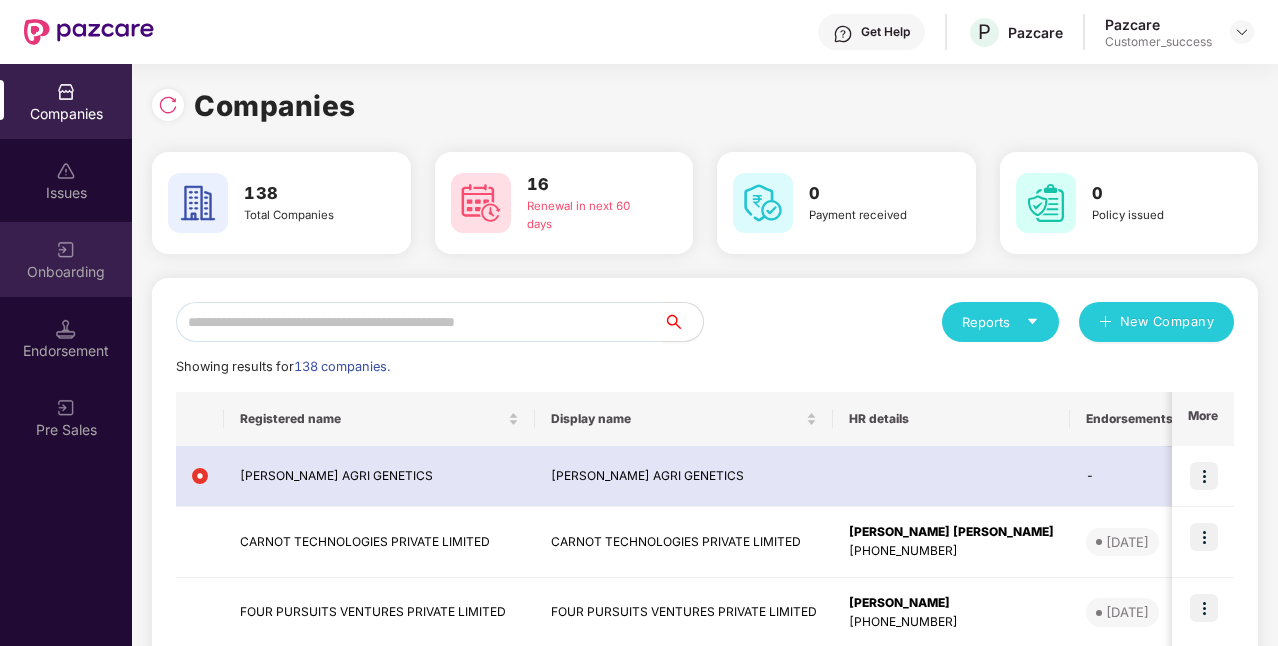 click on "Onboarding" at bounding box center [66, 272] 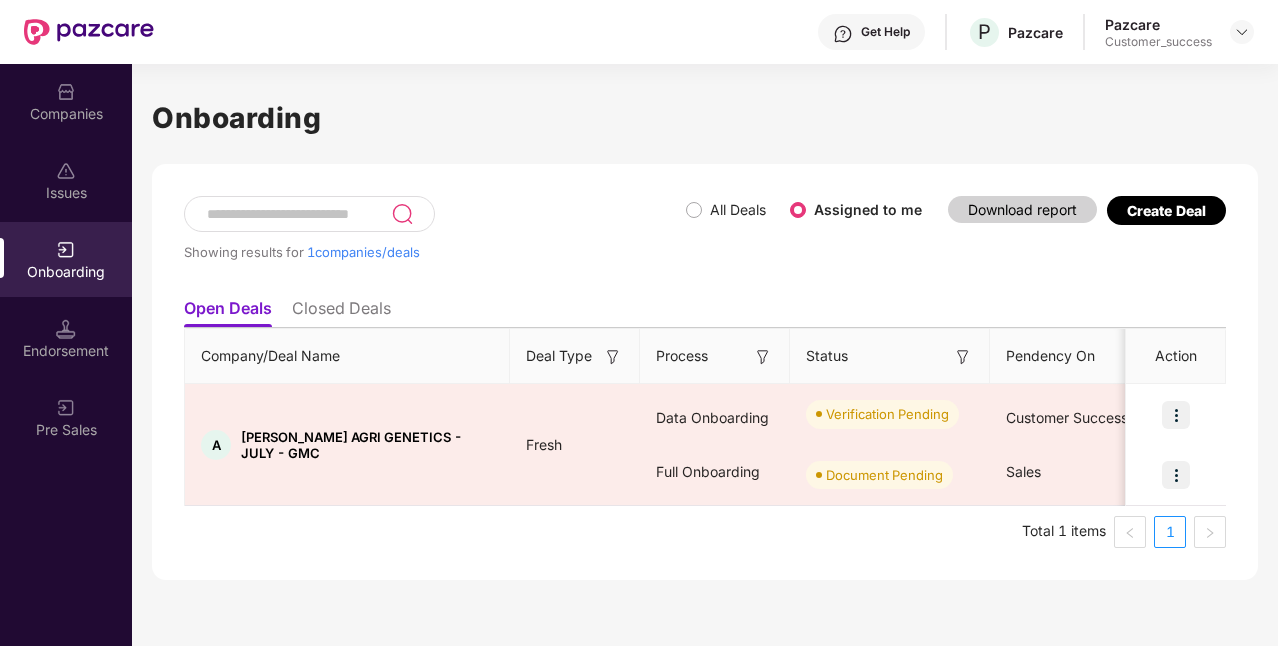 scroll, scrollTop: 0, scrollLeft: 2, axis: horizontal 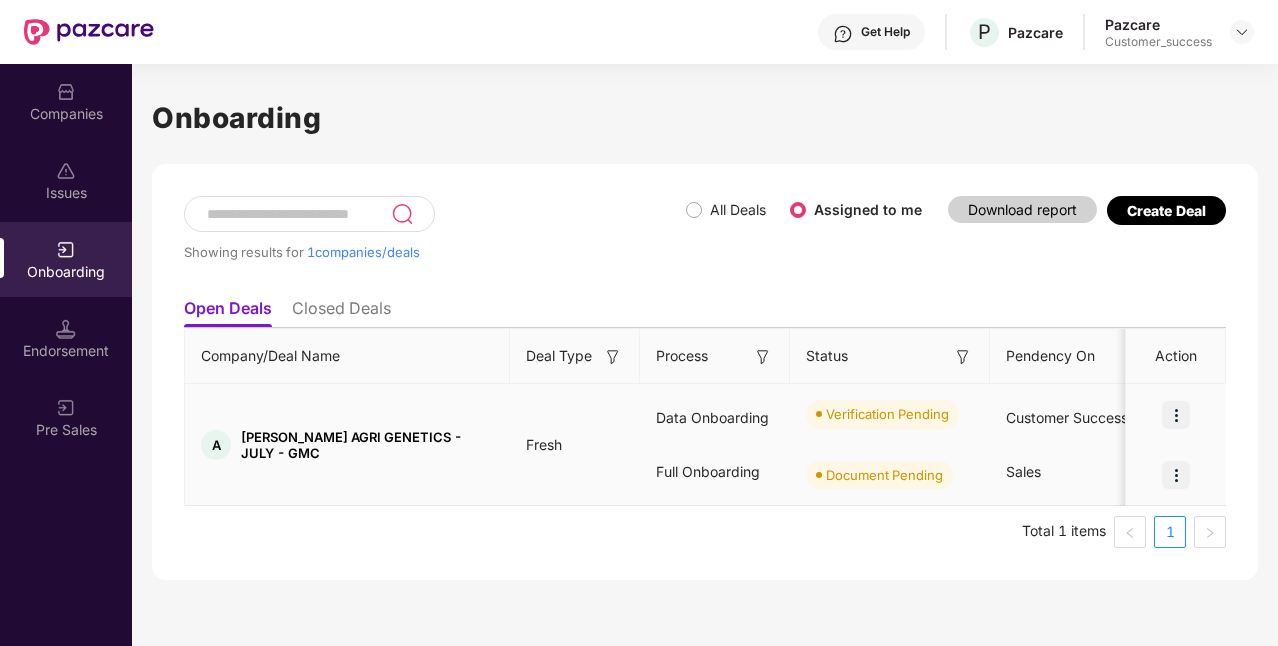 click on "[PERSON_NAME] AGRI GENETICS - JULY - GMC" at bounding box center [367, 445] 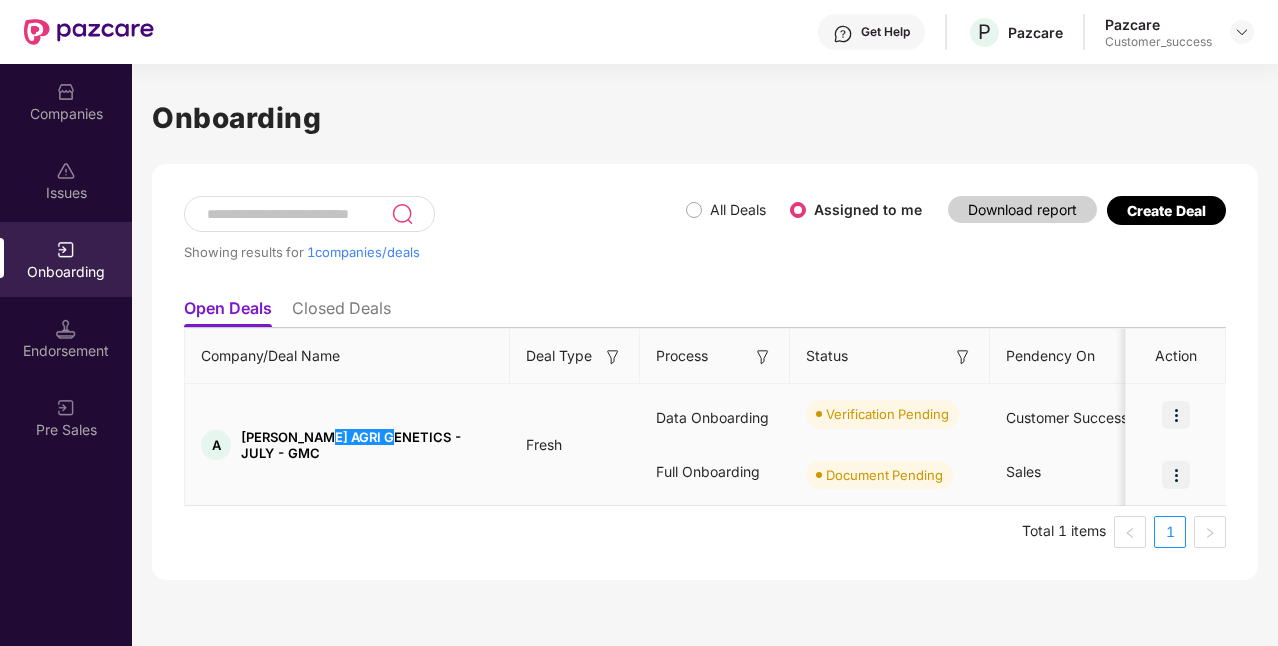 click on "[PERSON_NAME] AGRI GENETICS - JULY - GMC" at bounding box center (367, 445) 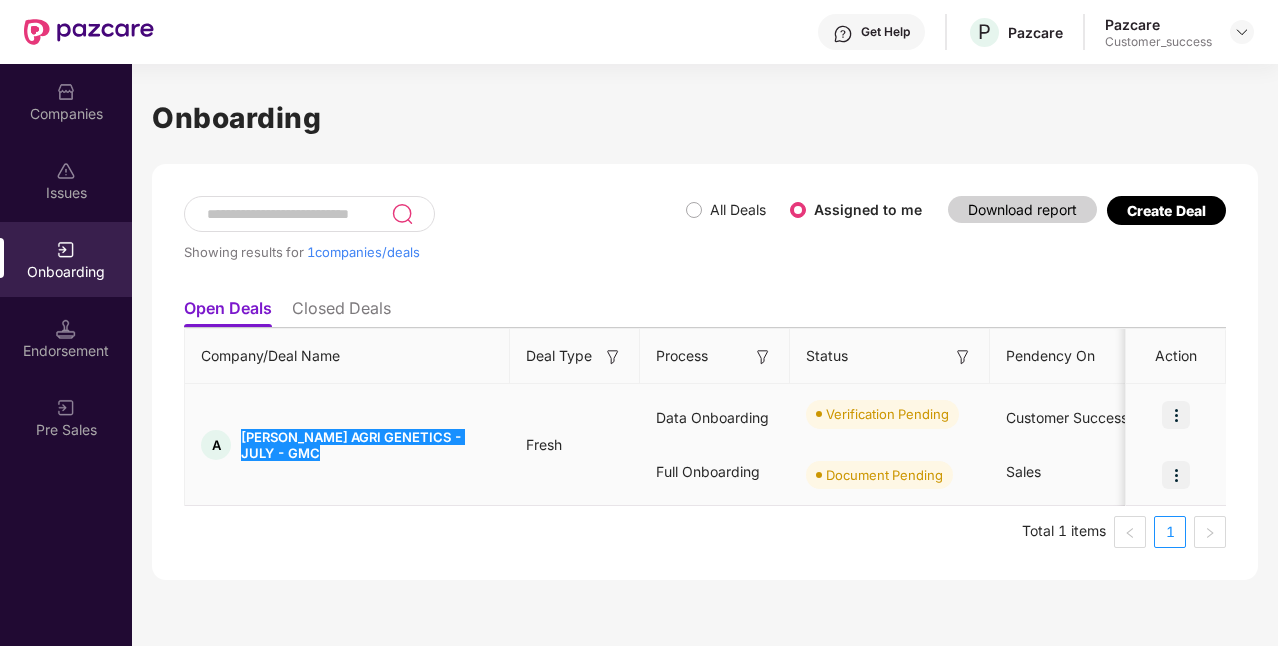 copy on "[PERSON_NAME] AGRI GENETICS - JULY - GMC" 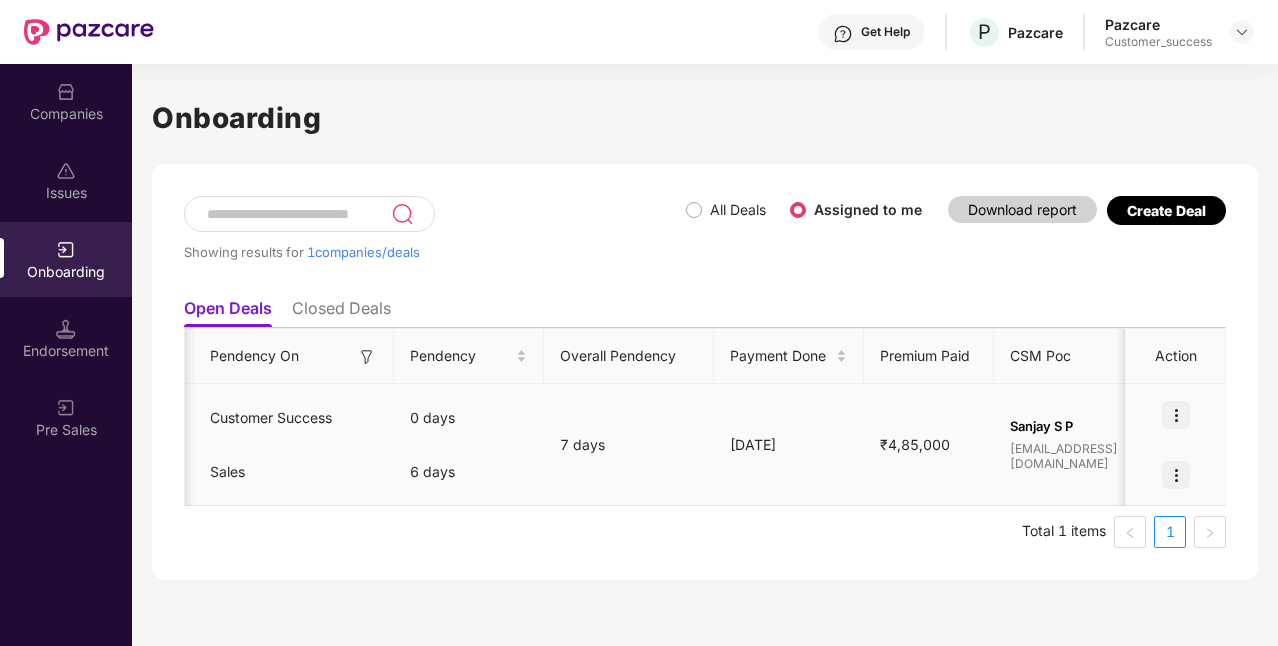 scroll, scrollTop: 0, scrollLeft: 797, axis: horizontal 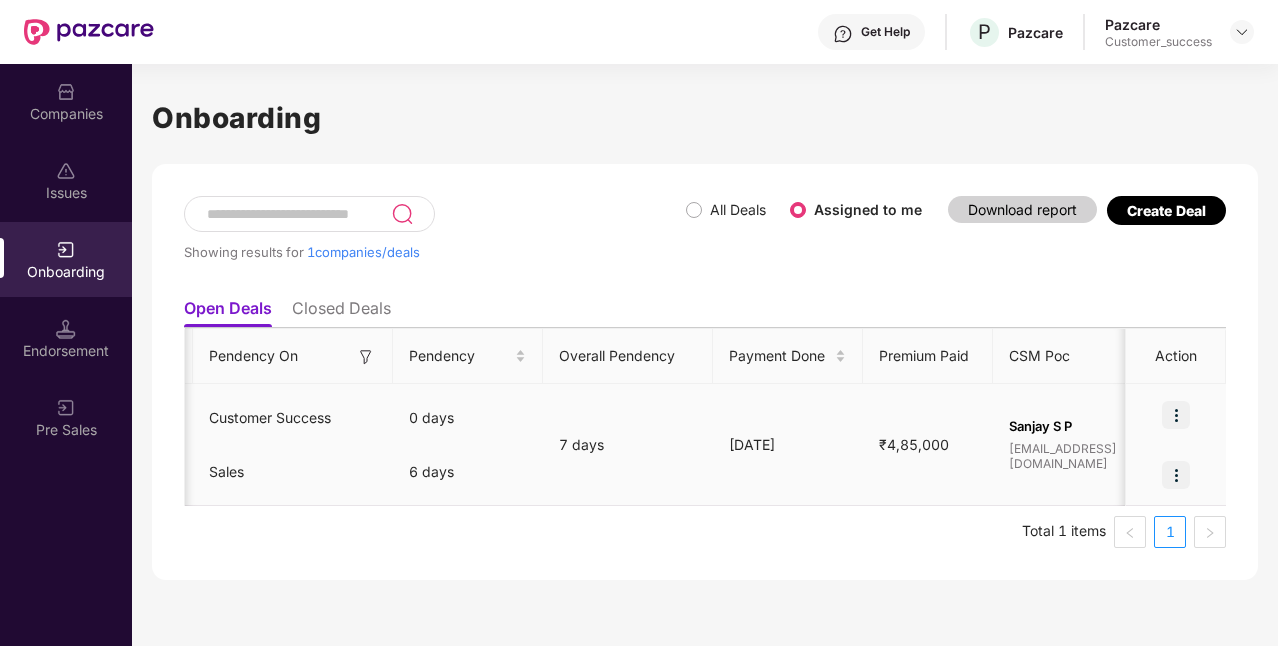 click on "₹4,85,000" at bounding box center (914, 444) 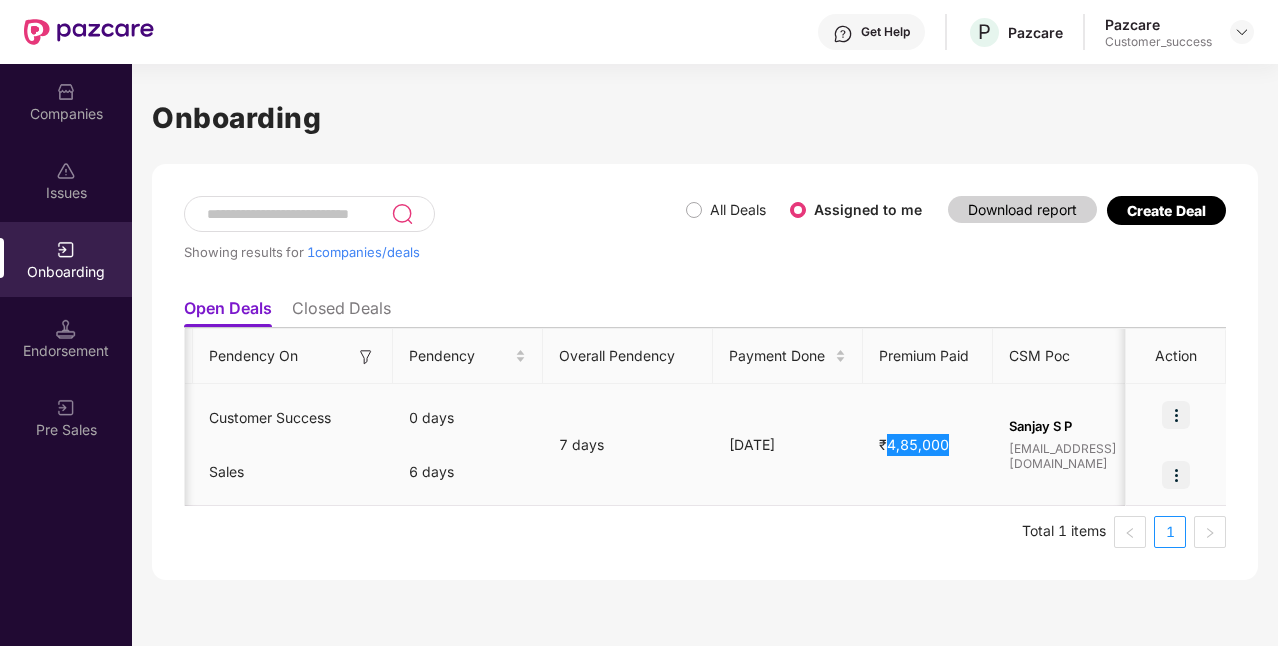 click on "₹4,85,000" at bounding box center [914, 444] 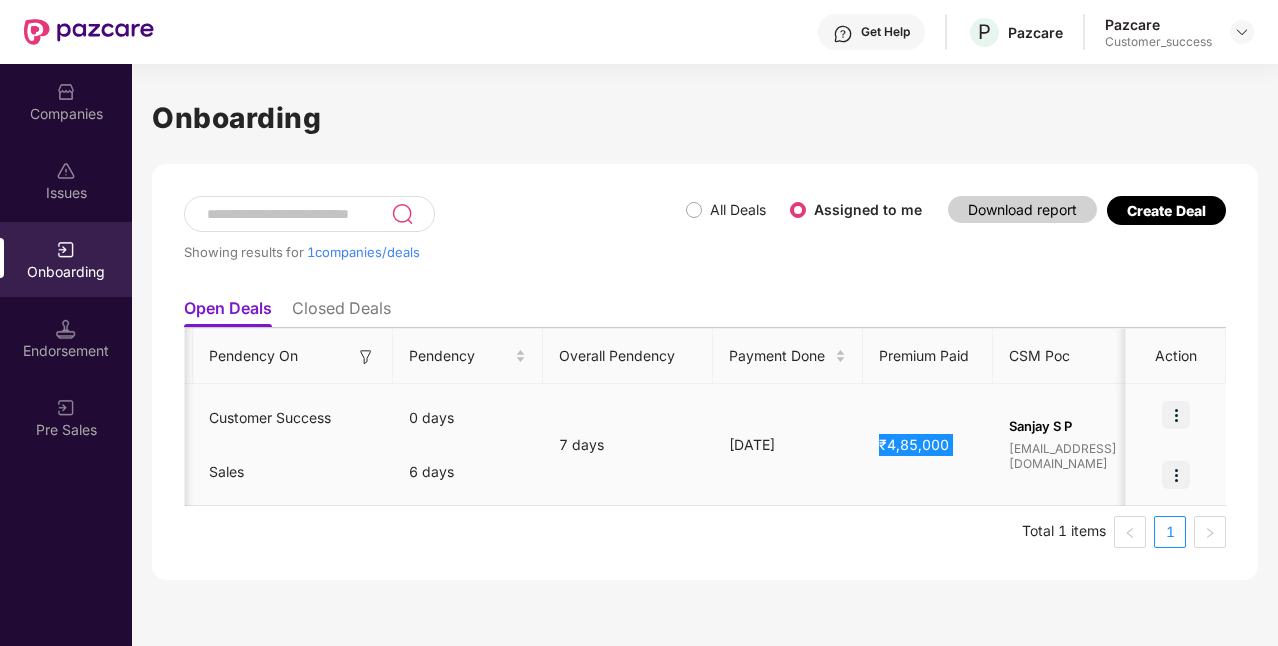 click on "₹4,85,000" at bounding box center [914, 444] 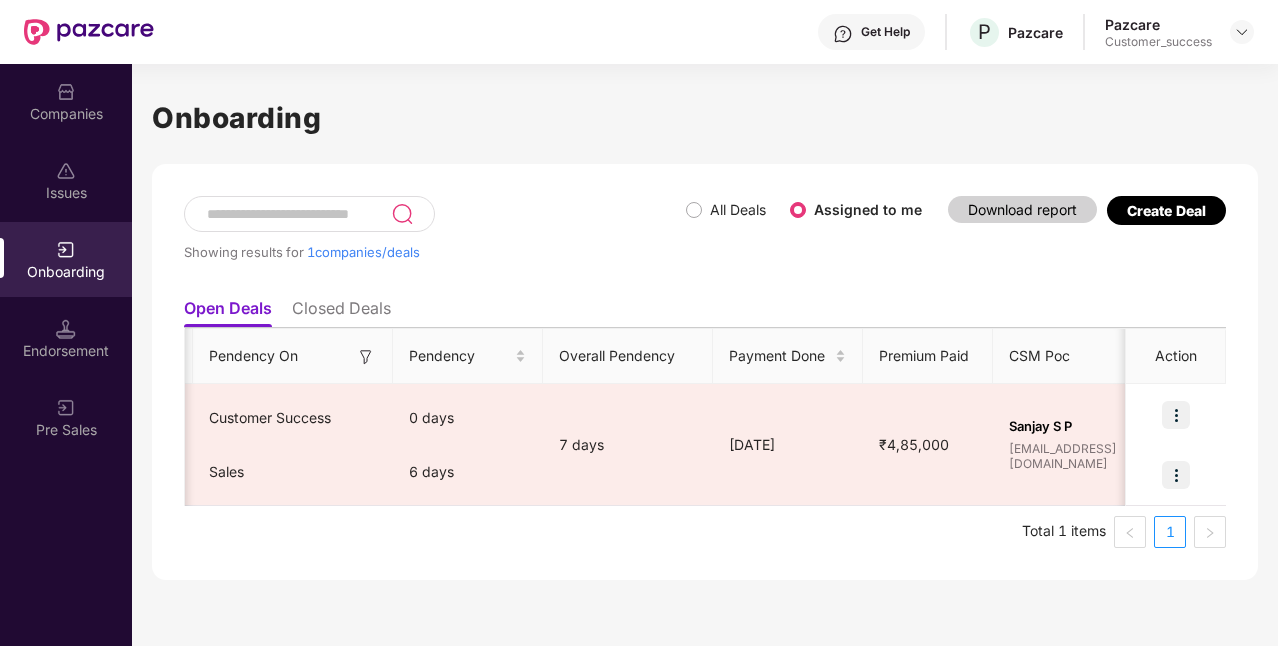 click on "Companies" at bounding box center [66, 101] 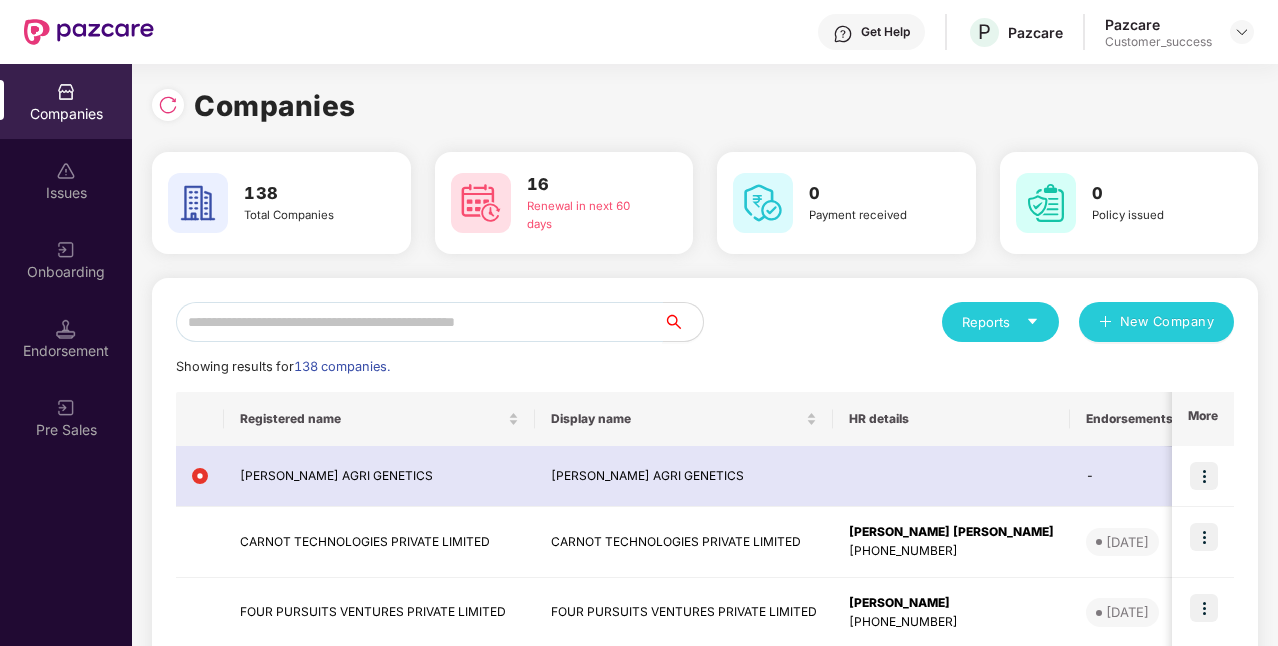 click at bounding box center [419, 322] 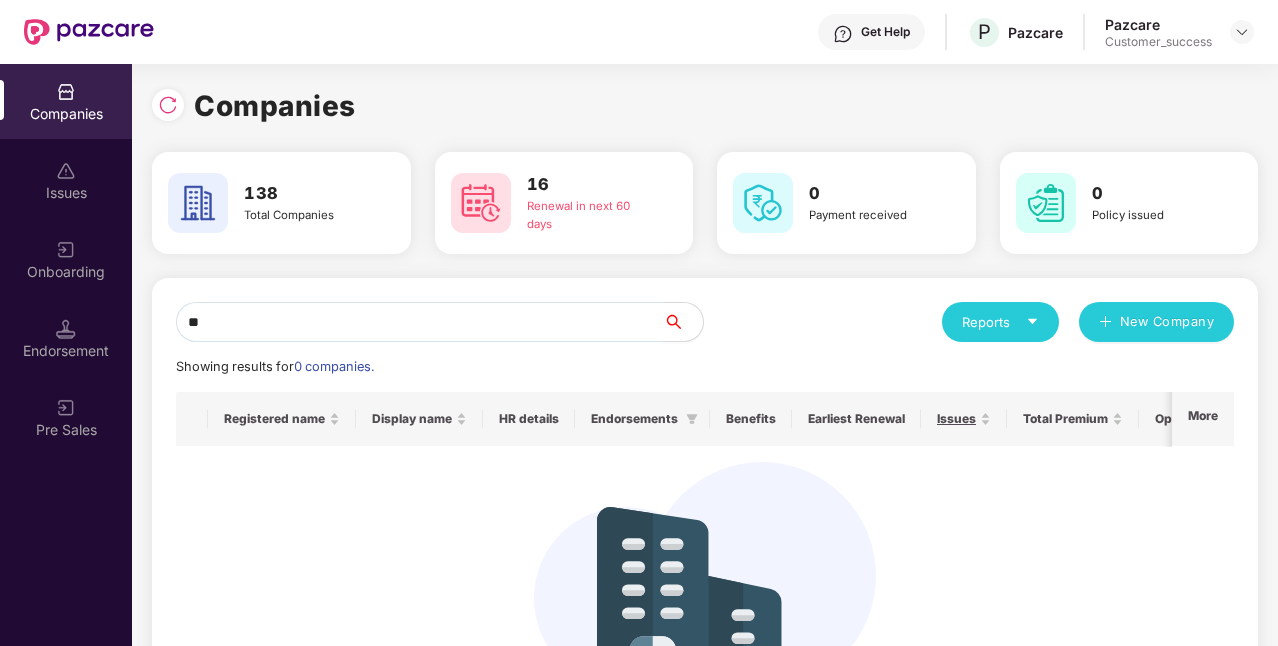 type on "*" 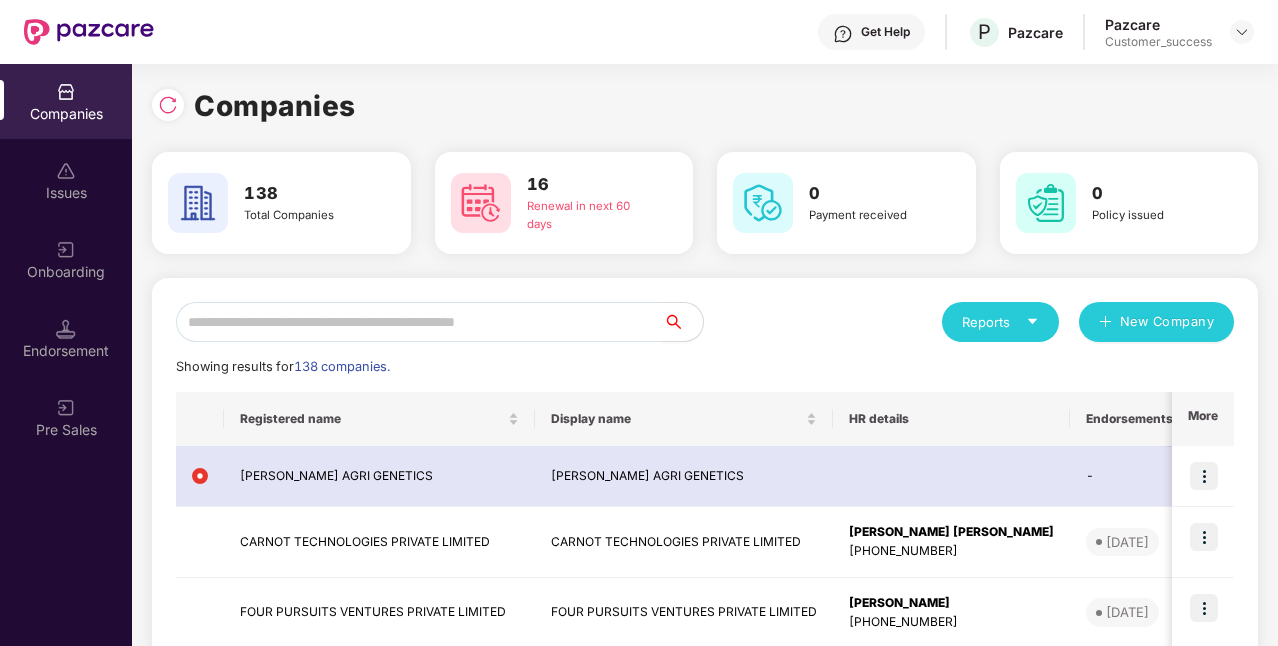 click at bounding box center [419, 322] 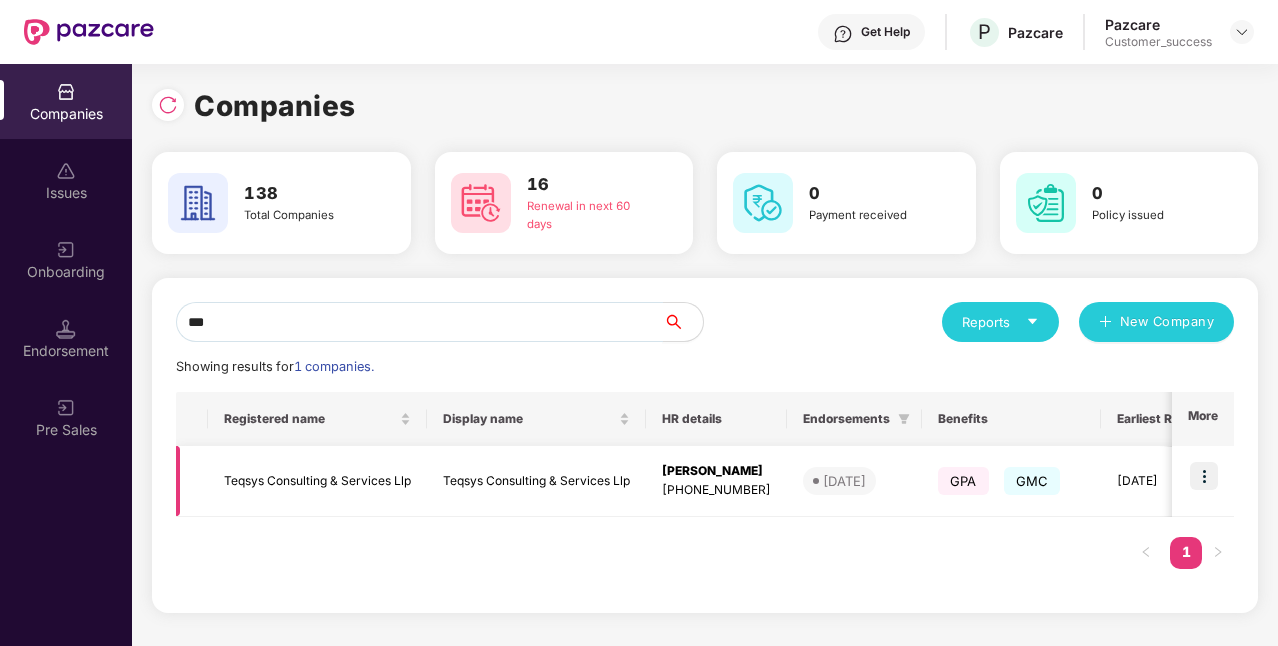 type on "***" 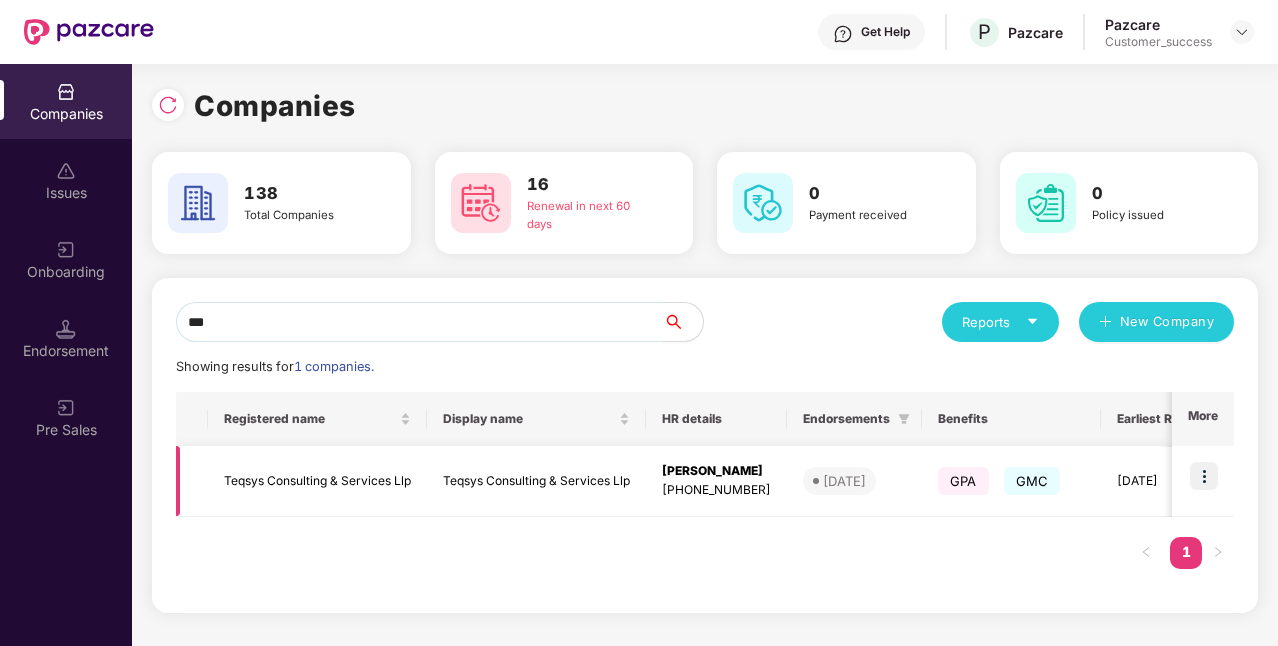 click at bounding box center [1204, 476] 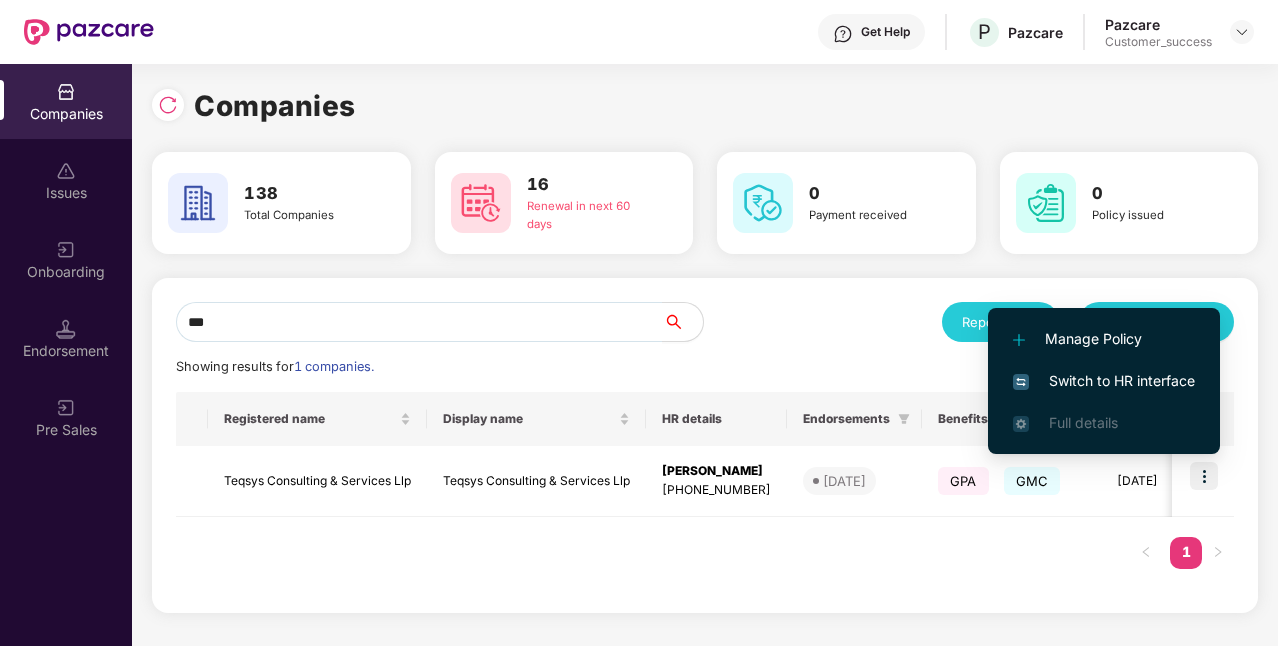 click on "Switch to HR interface" at bounding box center (1104, 381) 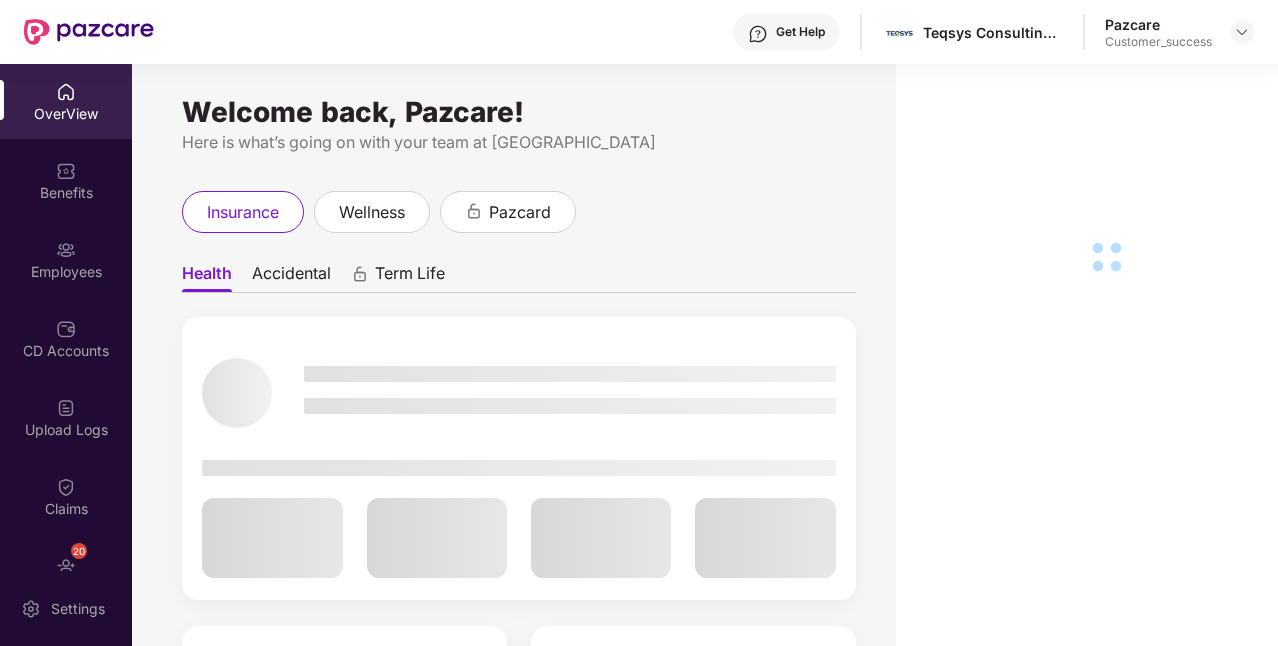 click on "Employees" at bounding box center (66, 259) 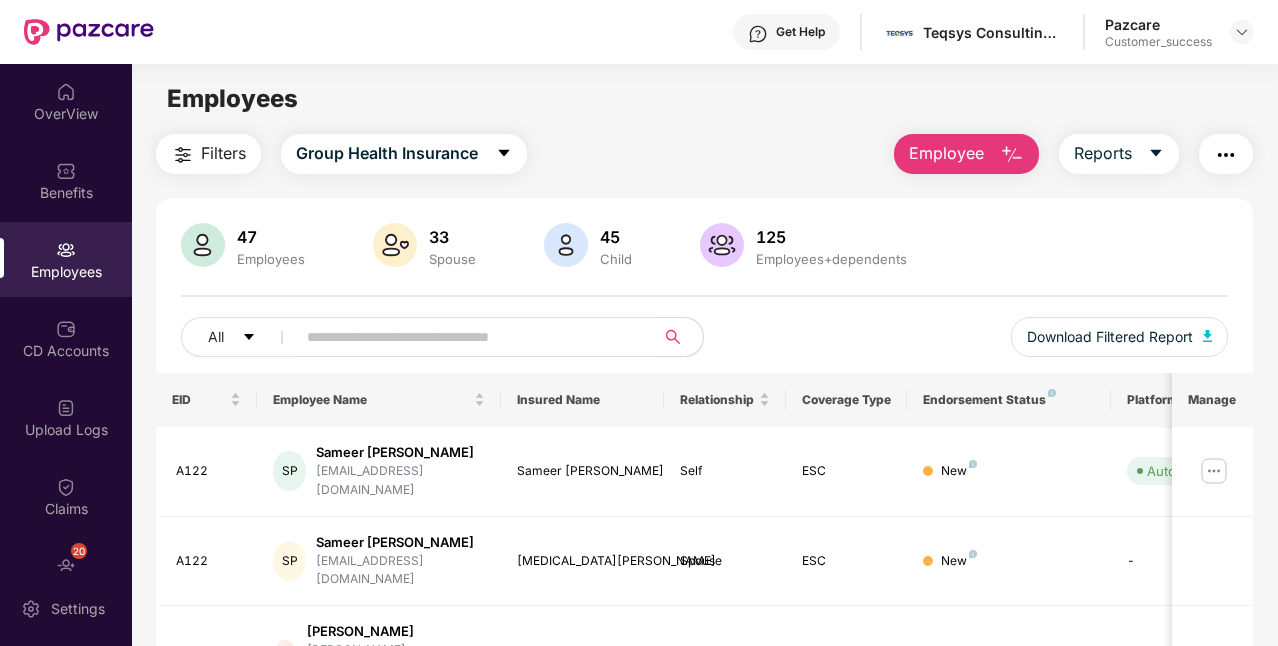 click at bounding box center (467, 337) 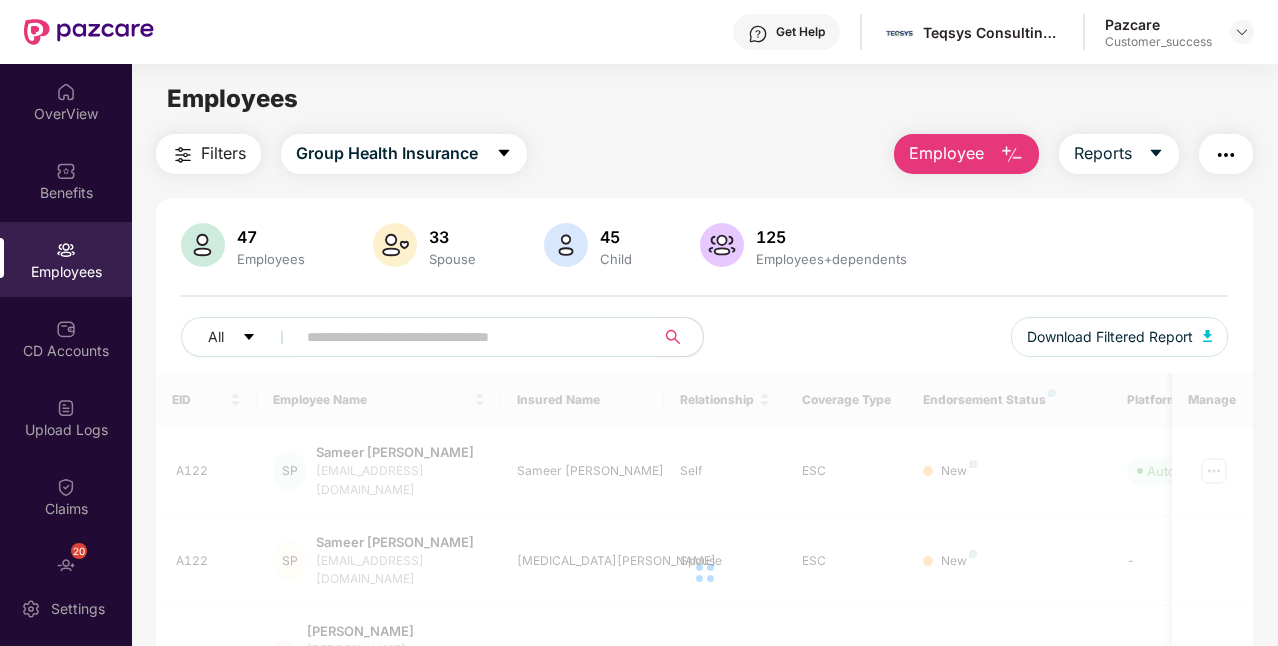 paste on "**********" 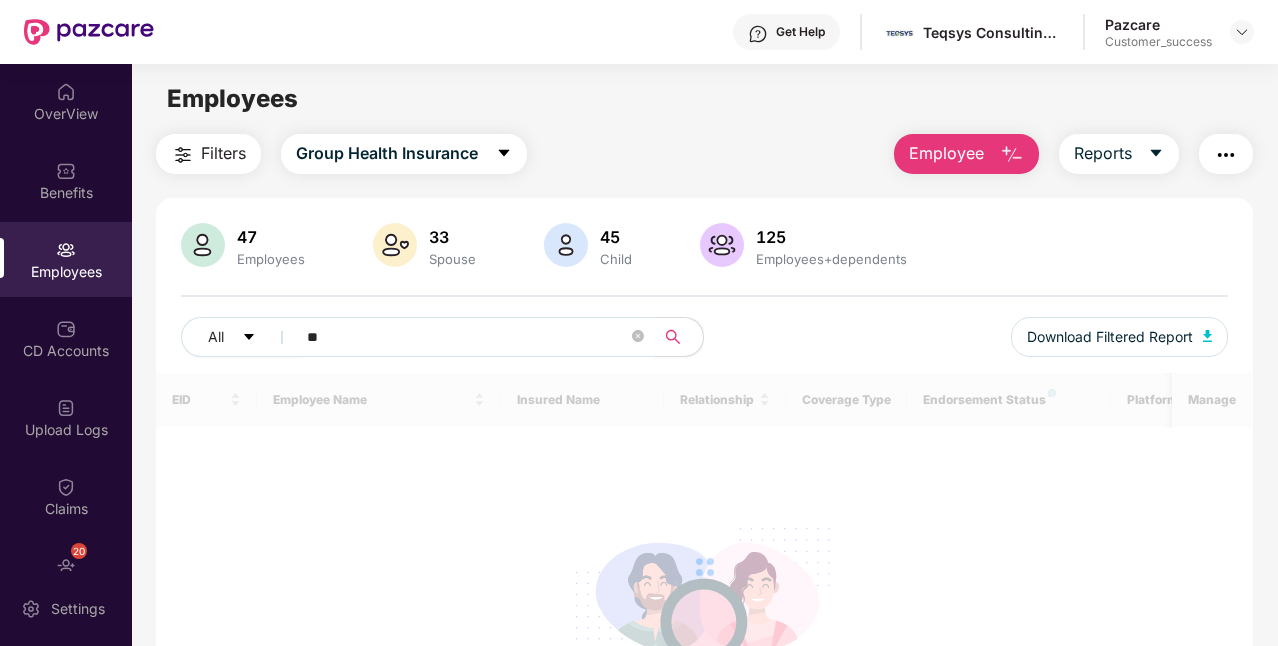 type on "*" 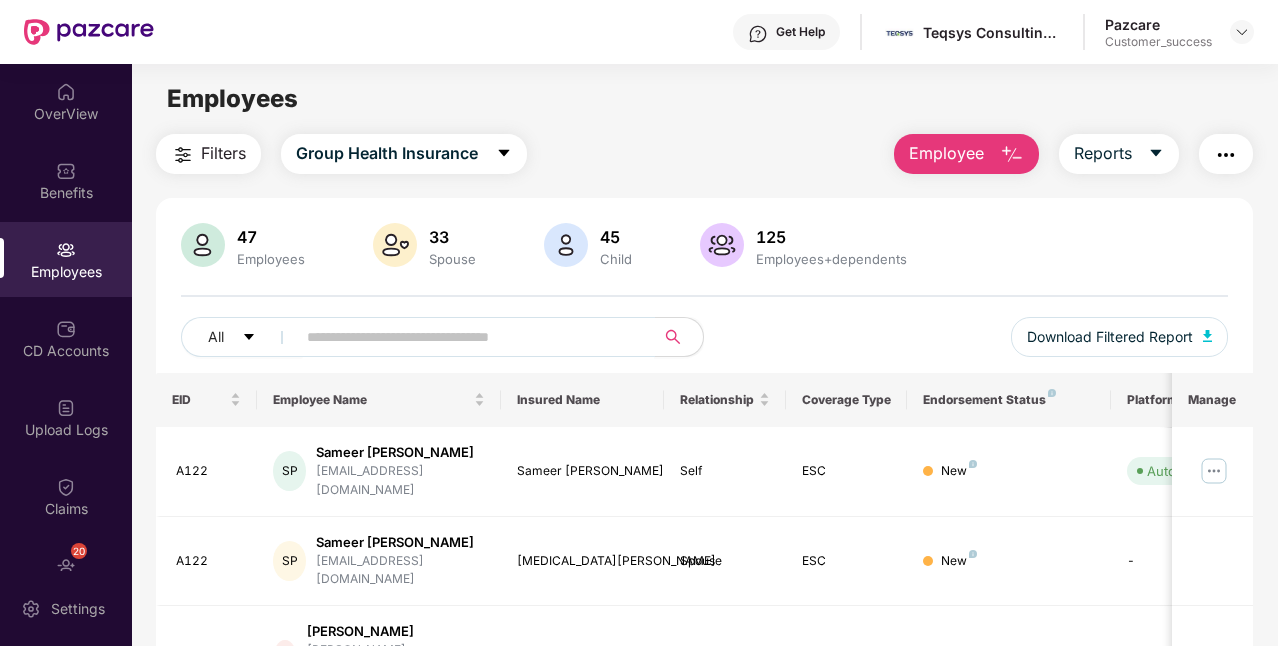 click at bounding box center [469, 337] 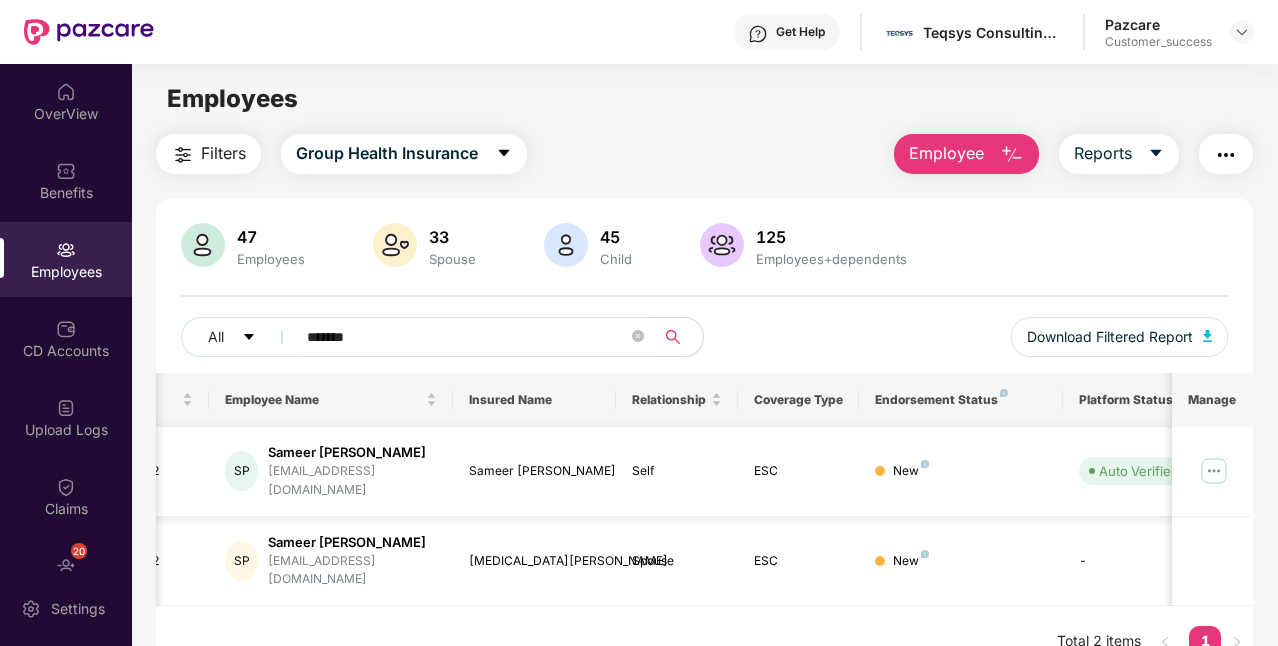 scroll, scrollTop: 0, scrollLeft: 0, axis: both 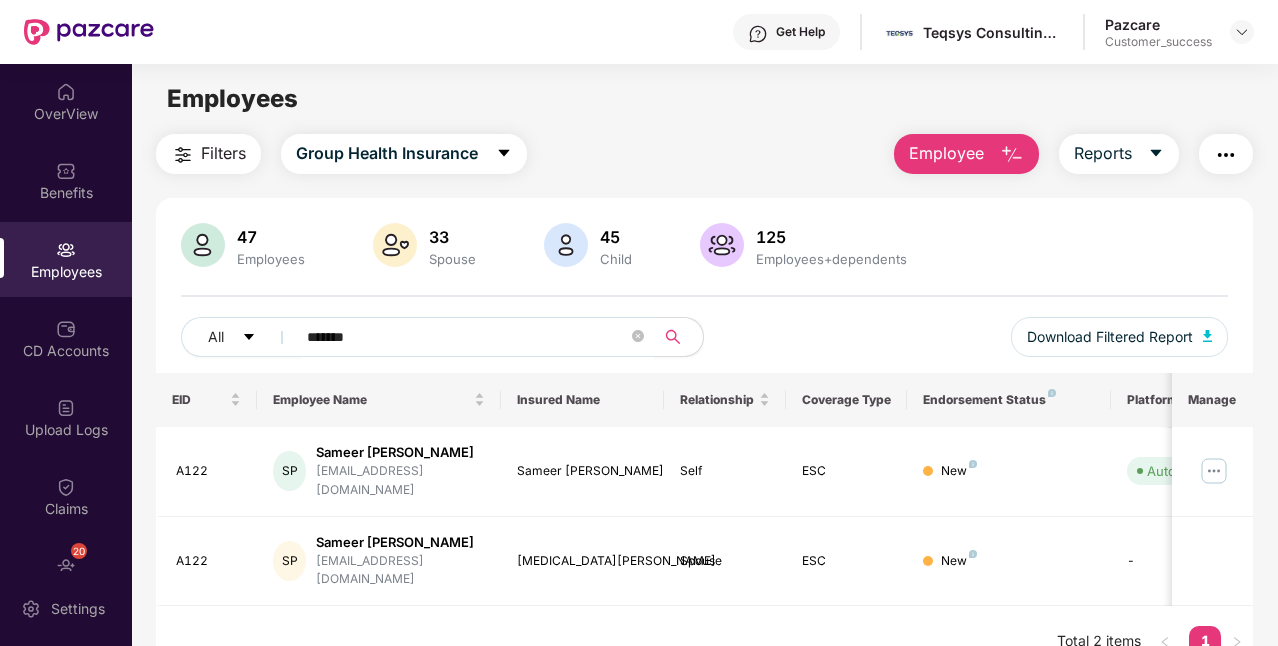 type on "******" 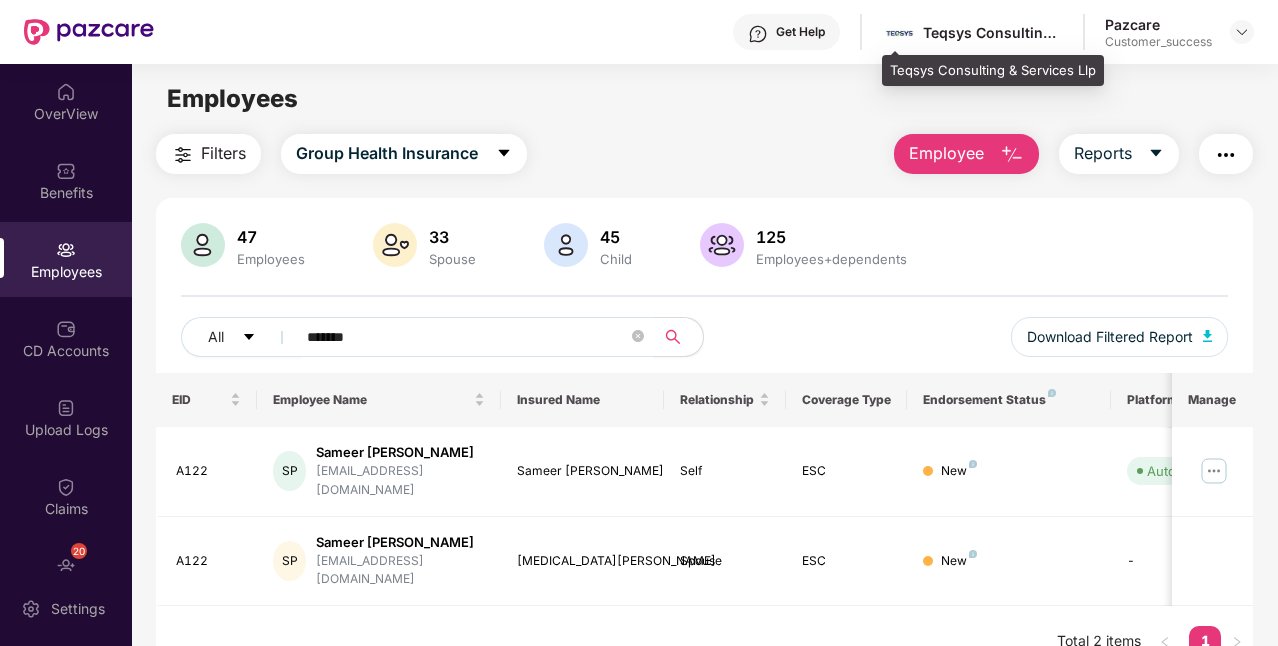 click on "Teqsys Consulting & Services Llp" at bounding box center [993, 71] 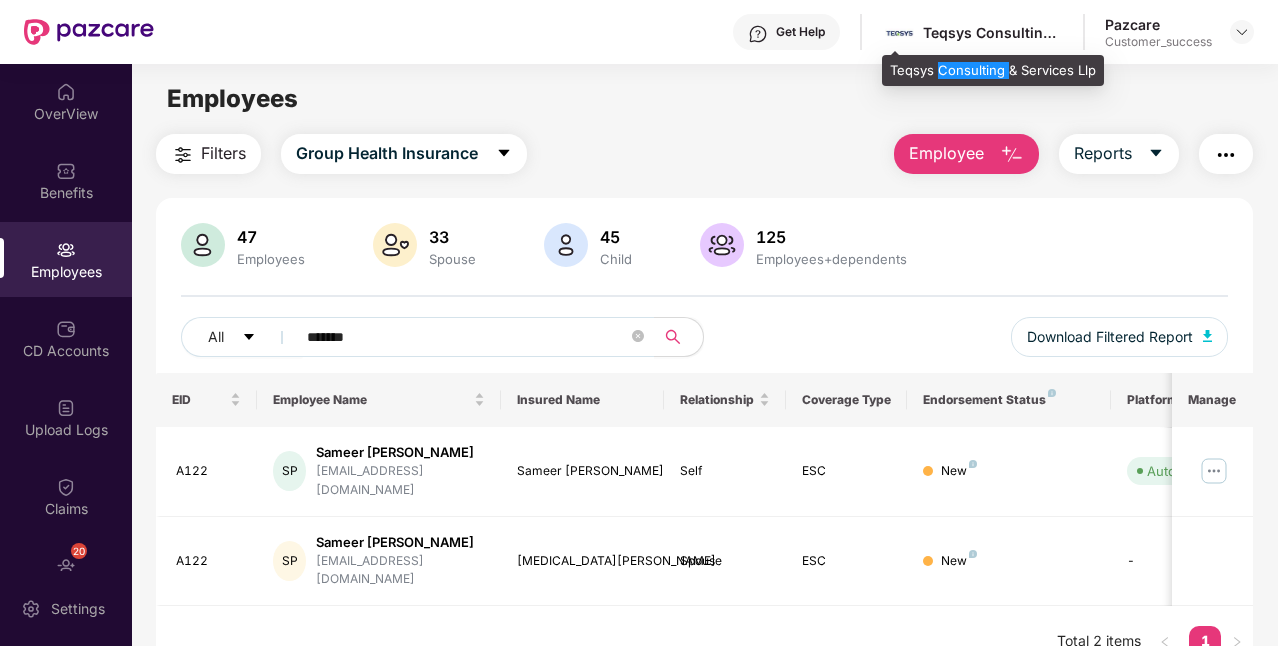 click on "Teqsys Consulting & Services Llp" at bounding box center (993, 71) 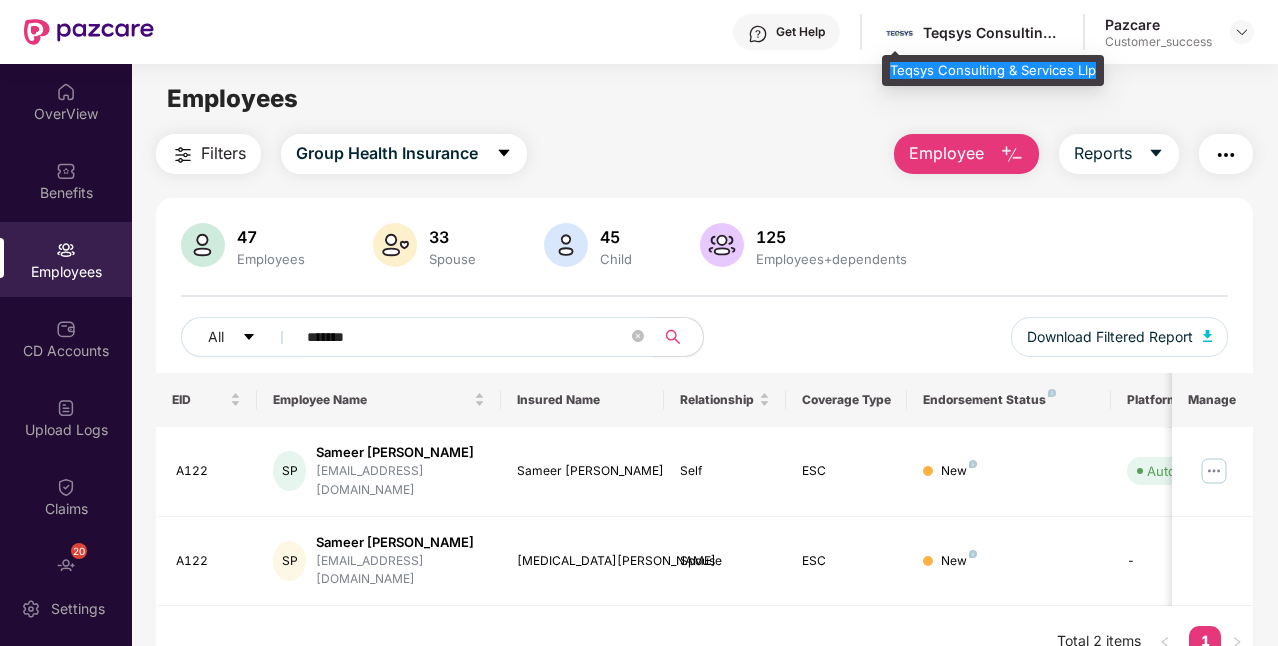 click on "Teqsys Consulting & Services Llp" at bounding box center [993, 71] 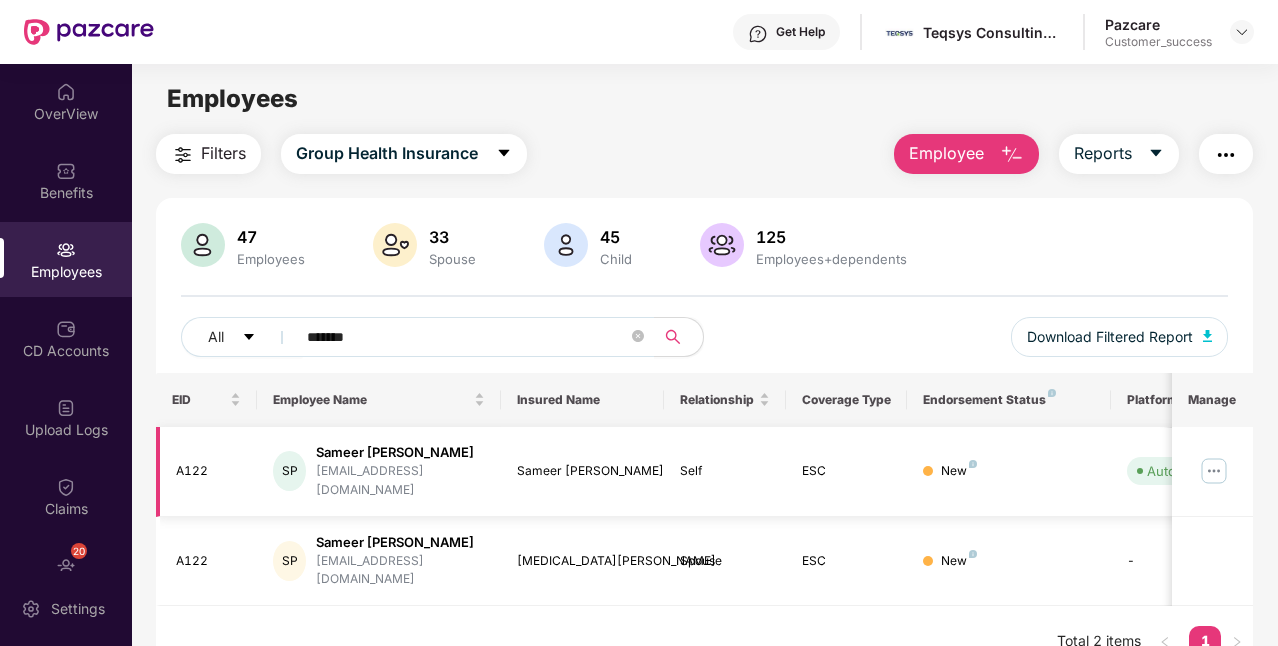 click on "[EMAIL_ADDRESS][DOMAIN_NAME]" at bounding box center [400, 481] 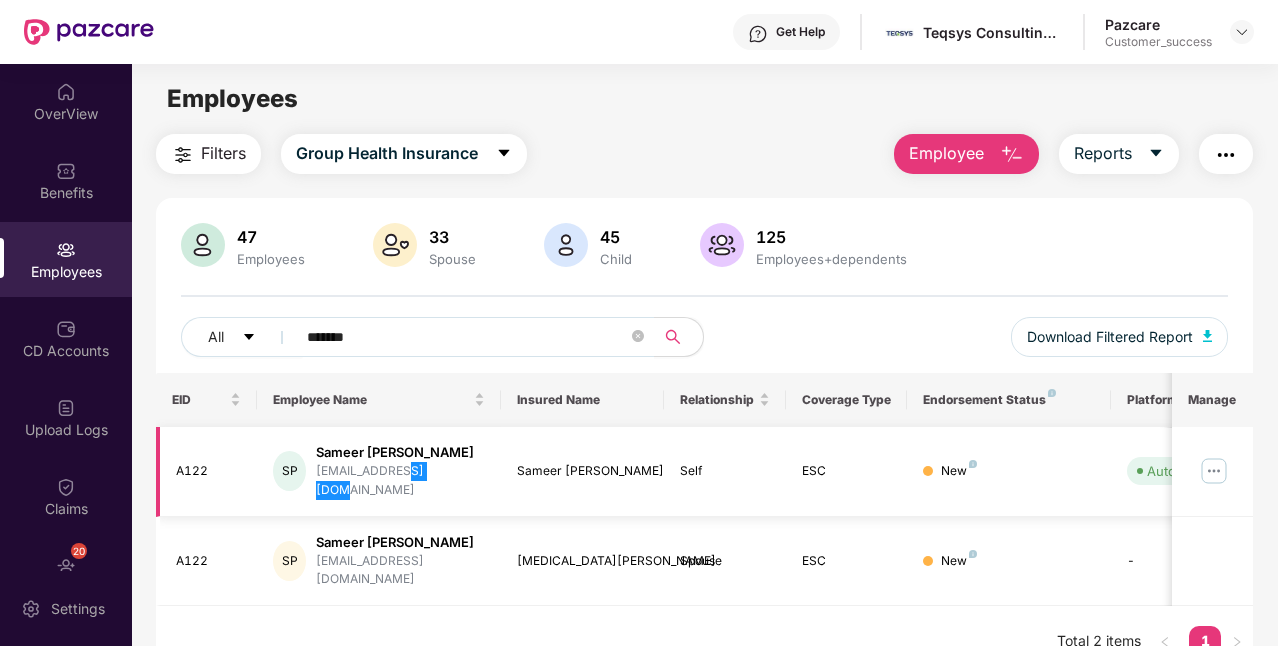 click on "[EMAIL_ADDRESS][DOMAIN_NAME]" at bounding box center [400, 481] 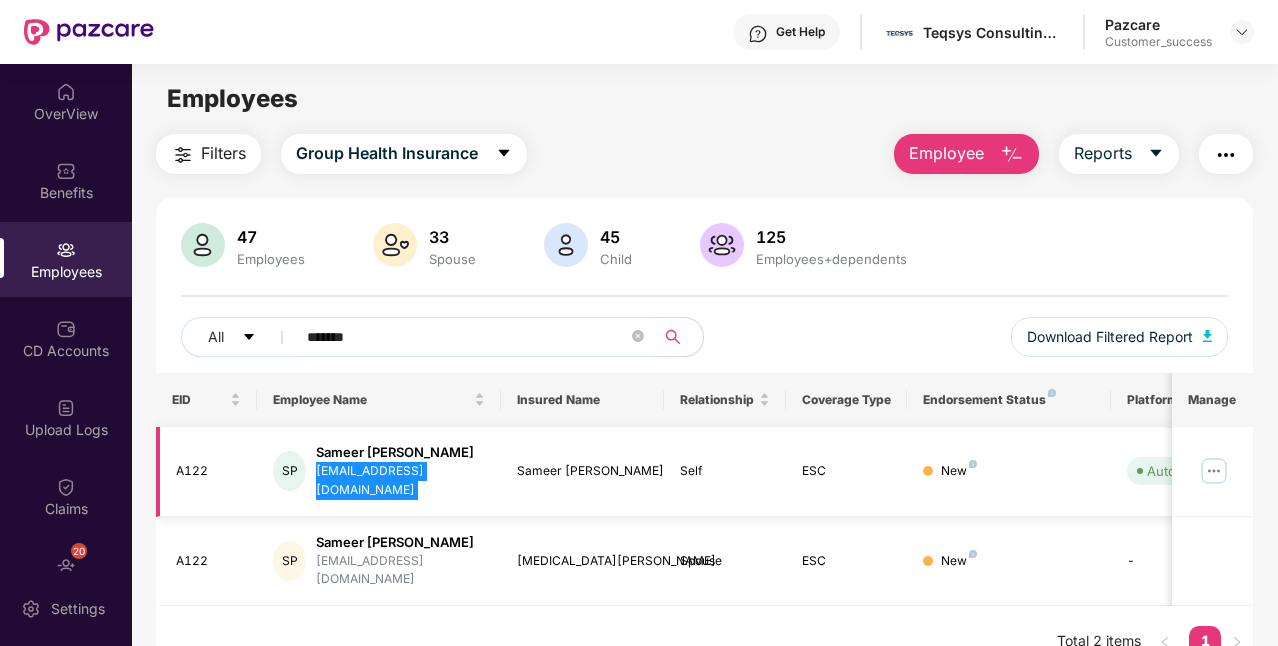 copy on "[EMAIL_ADDRESS][DOMAIN_NAME]" 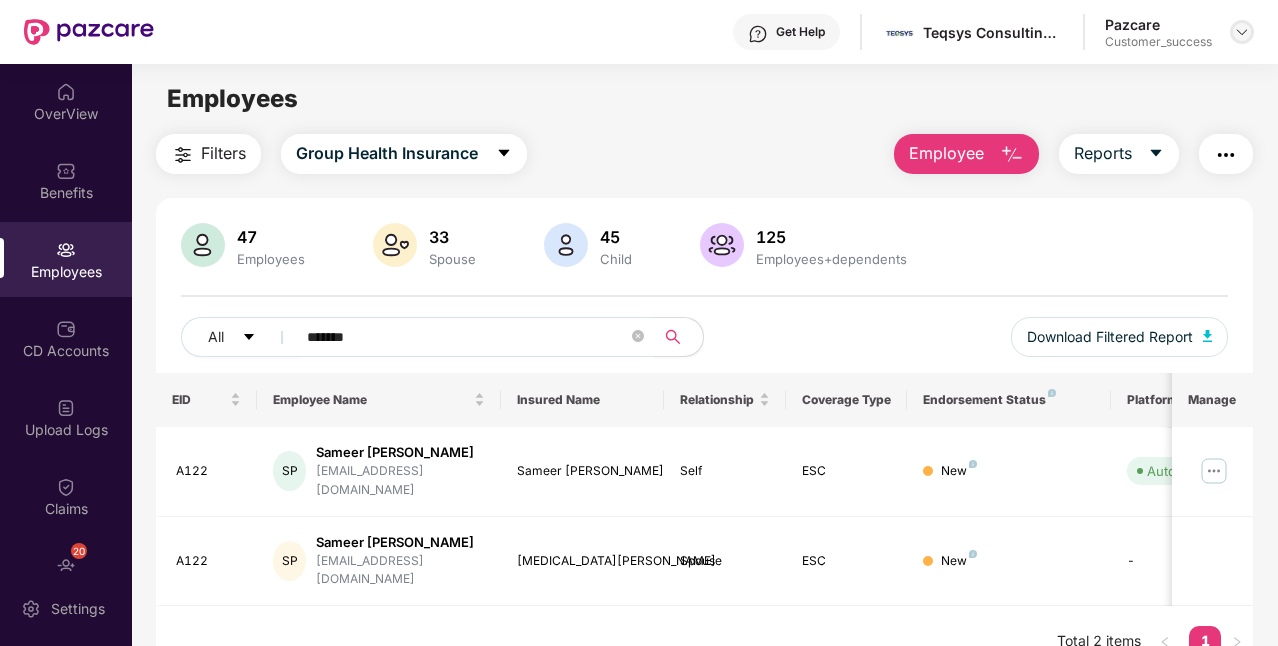 drag, startPoint x: 1242, startPoint y: 23, endPoint x: 1242, endPoint y: 42, distance: 19 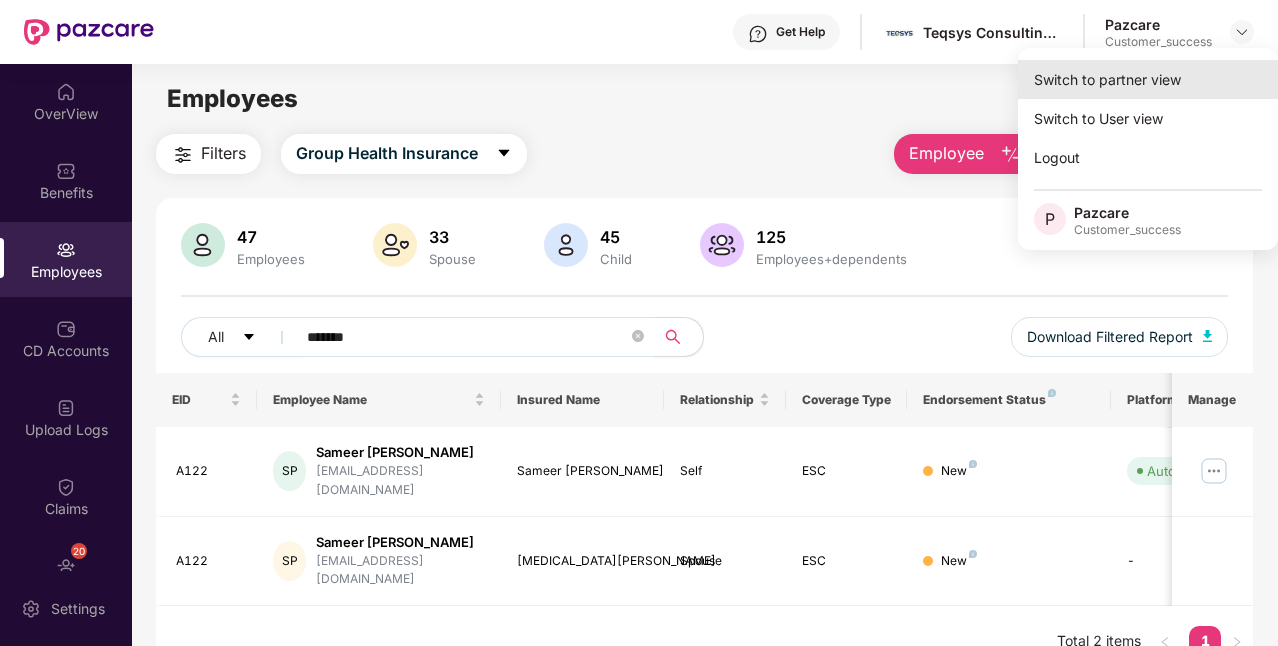 click on "Switch to partner view" at bounding box center (1148, 79) 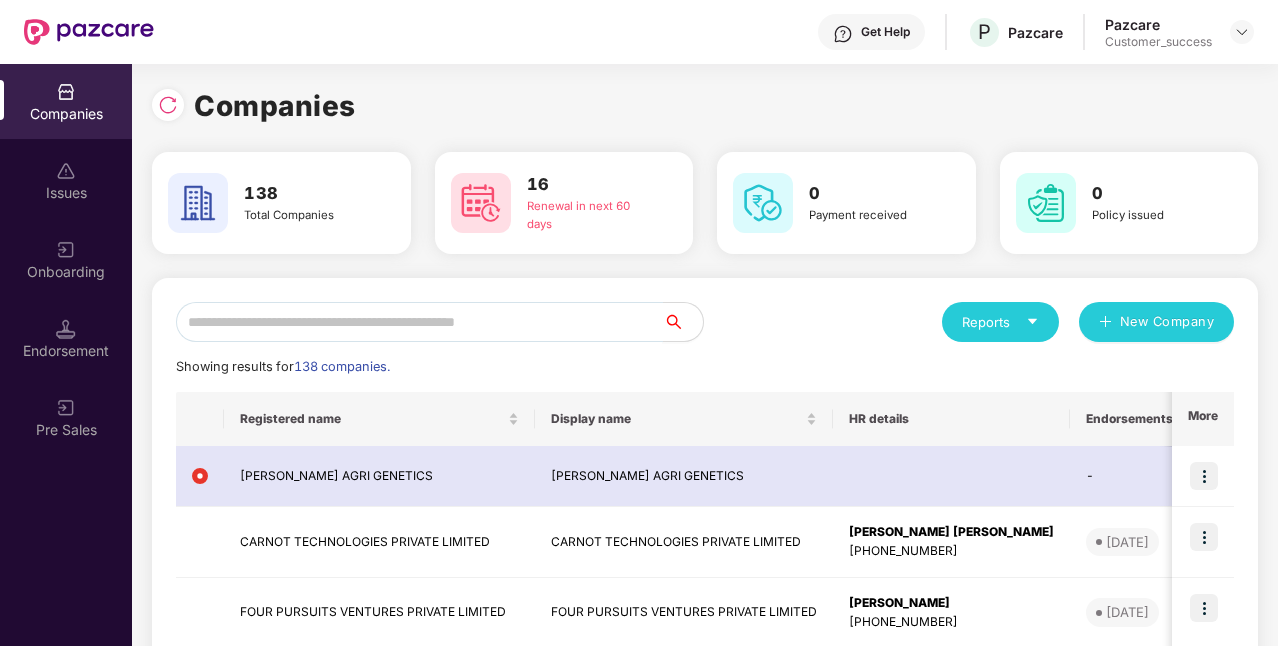 click at bounding box center (419, 322) 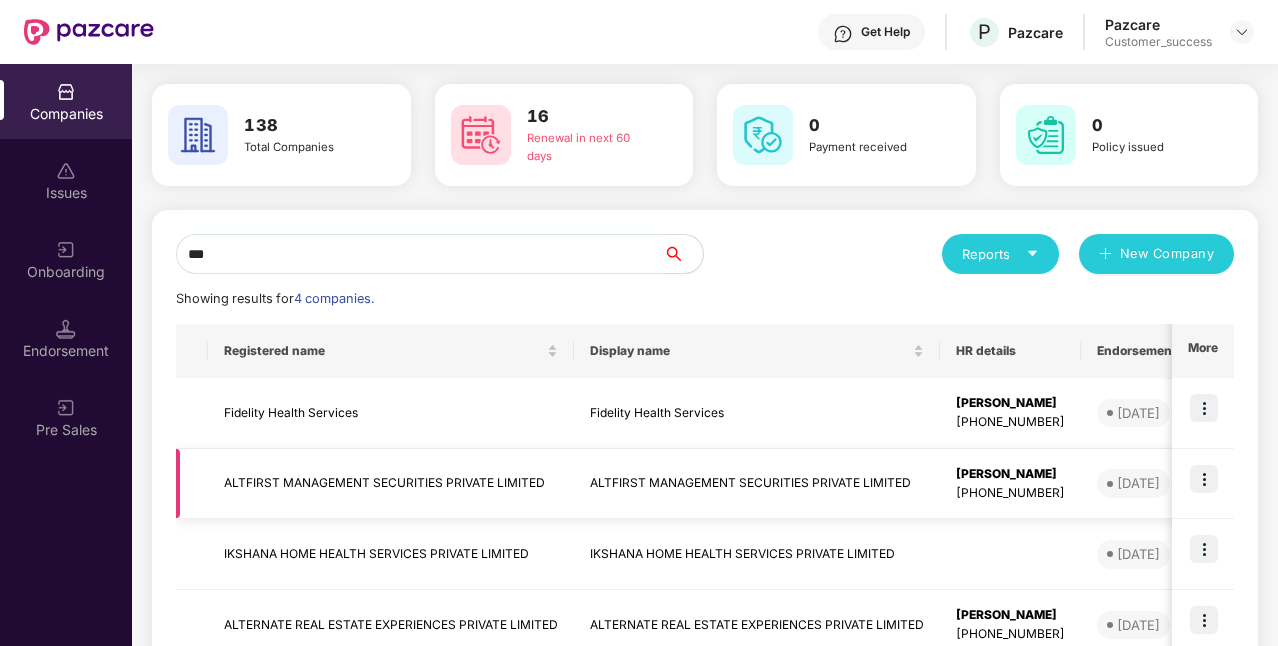 scroll, scrollTop: 100, scrollLeft: 0, axis: vertical 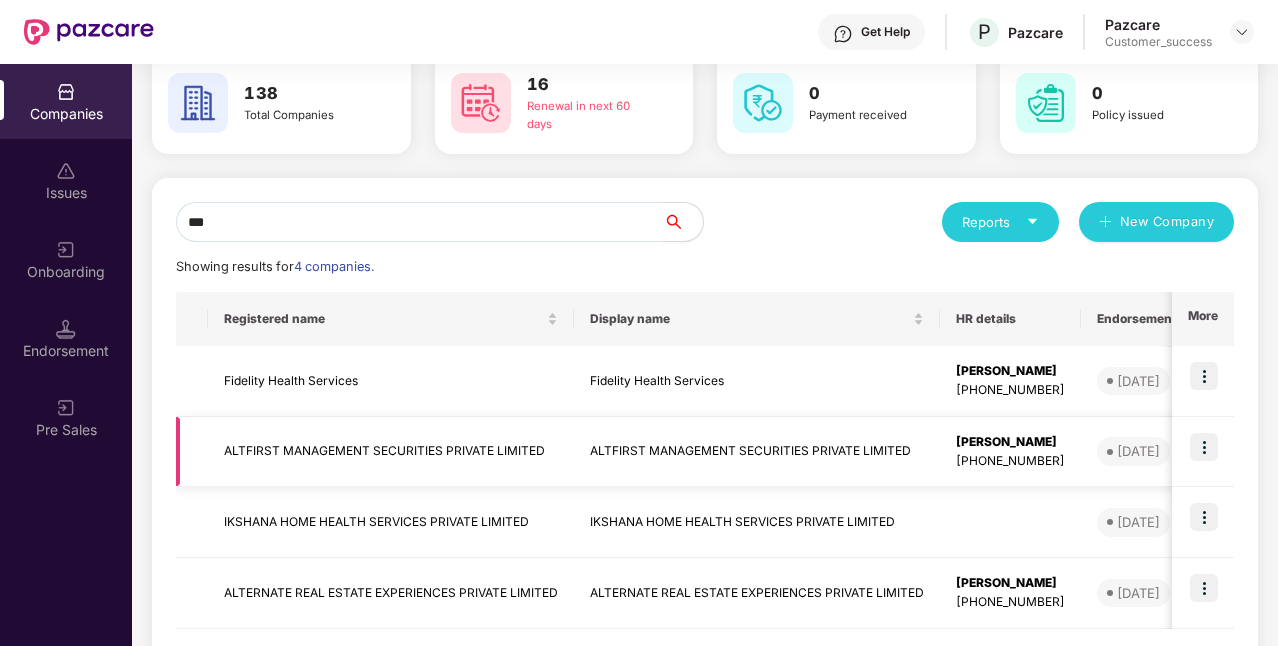 type on "***" 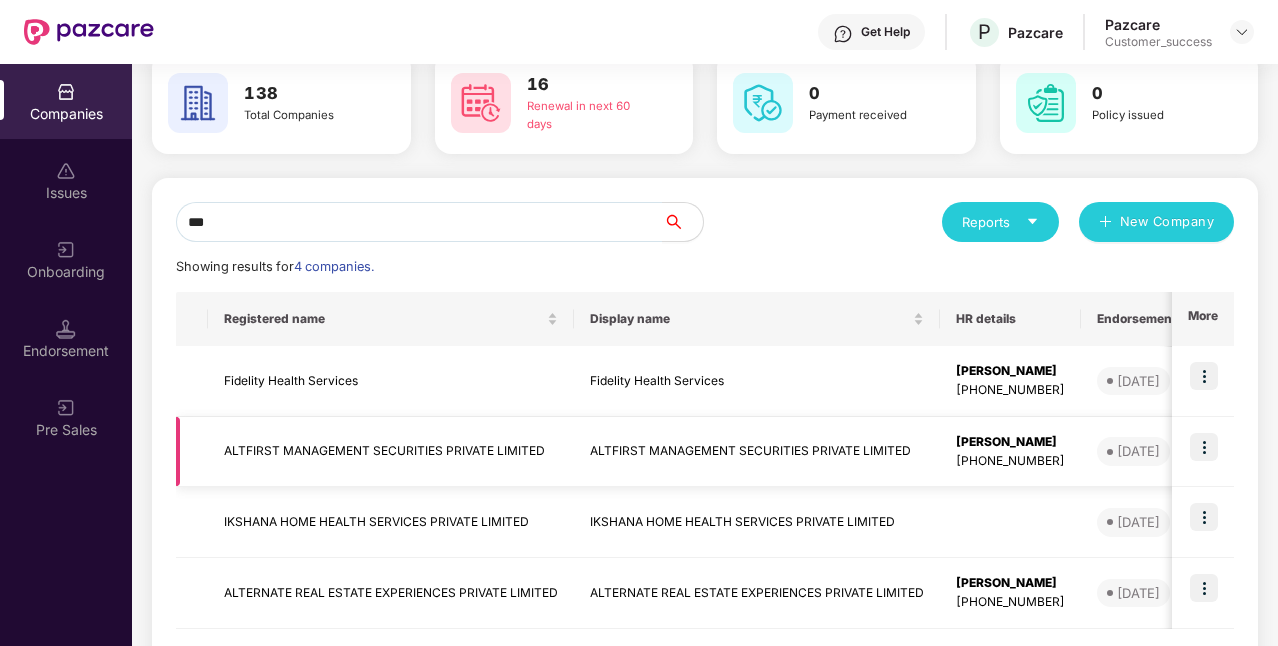 click at bounding box center [1204, 447] 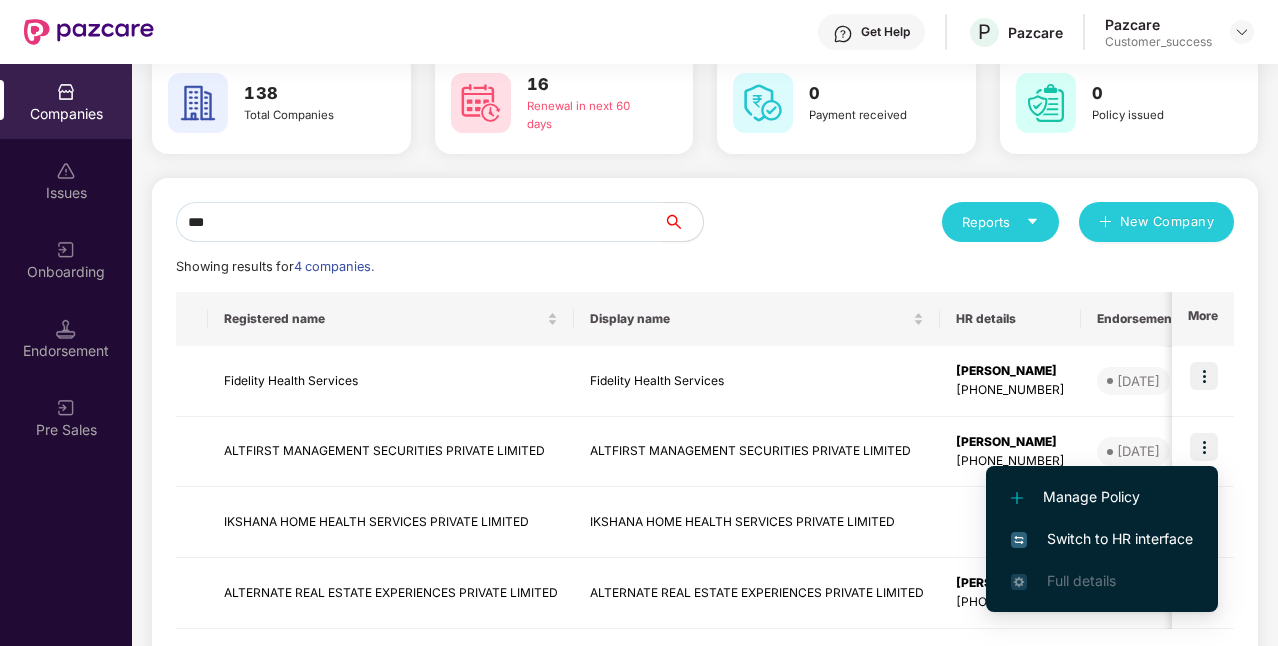 click on "Switch to HR interface" at bounding box center (1102, 539) 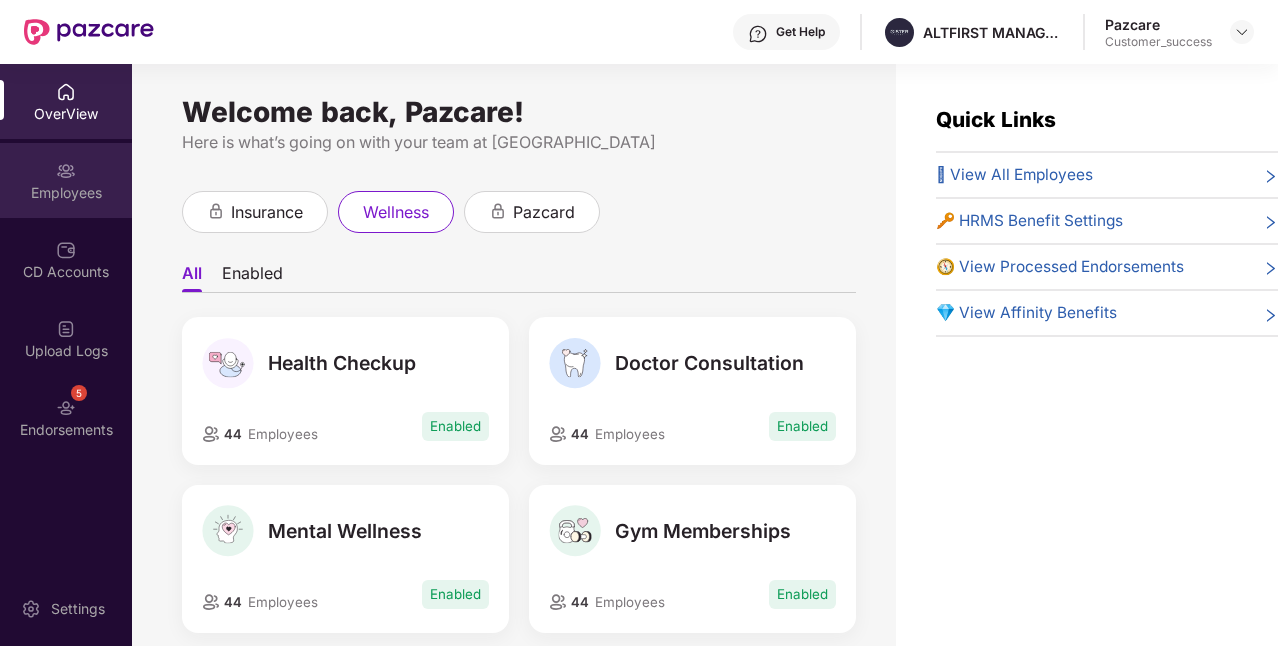 click on "Employees" at bounding box center [66, 193] 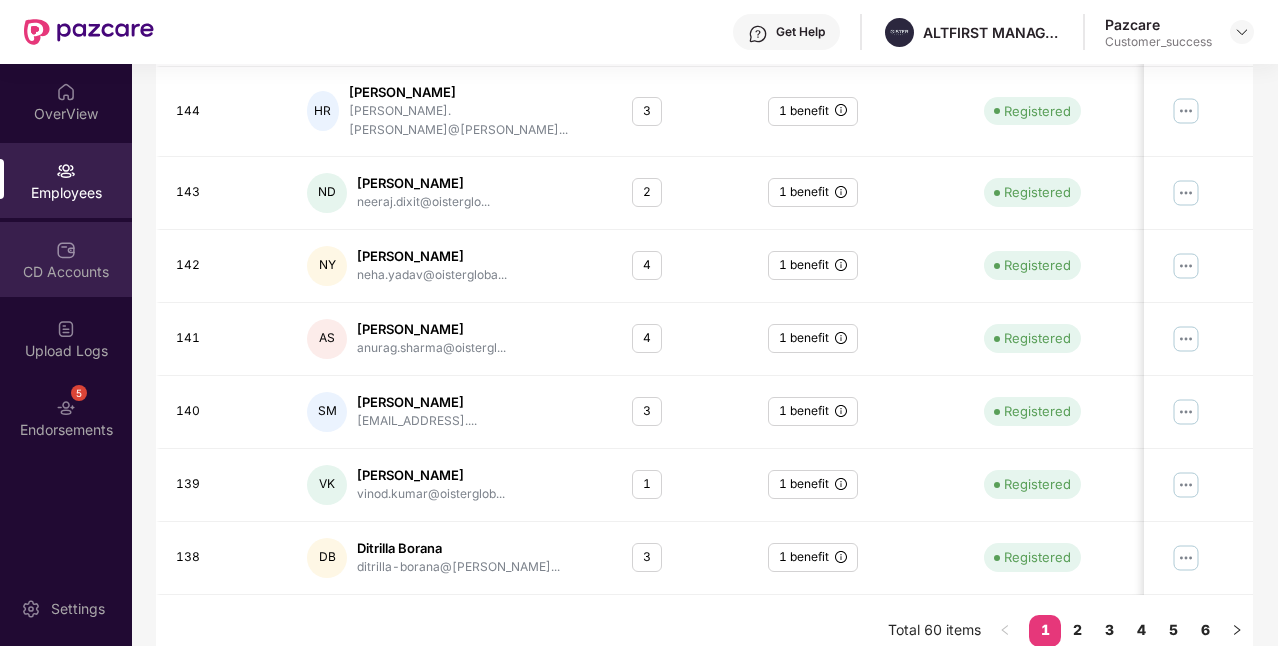 click on "CD Accounts" at bounding box center (66, 259) 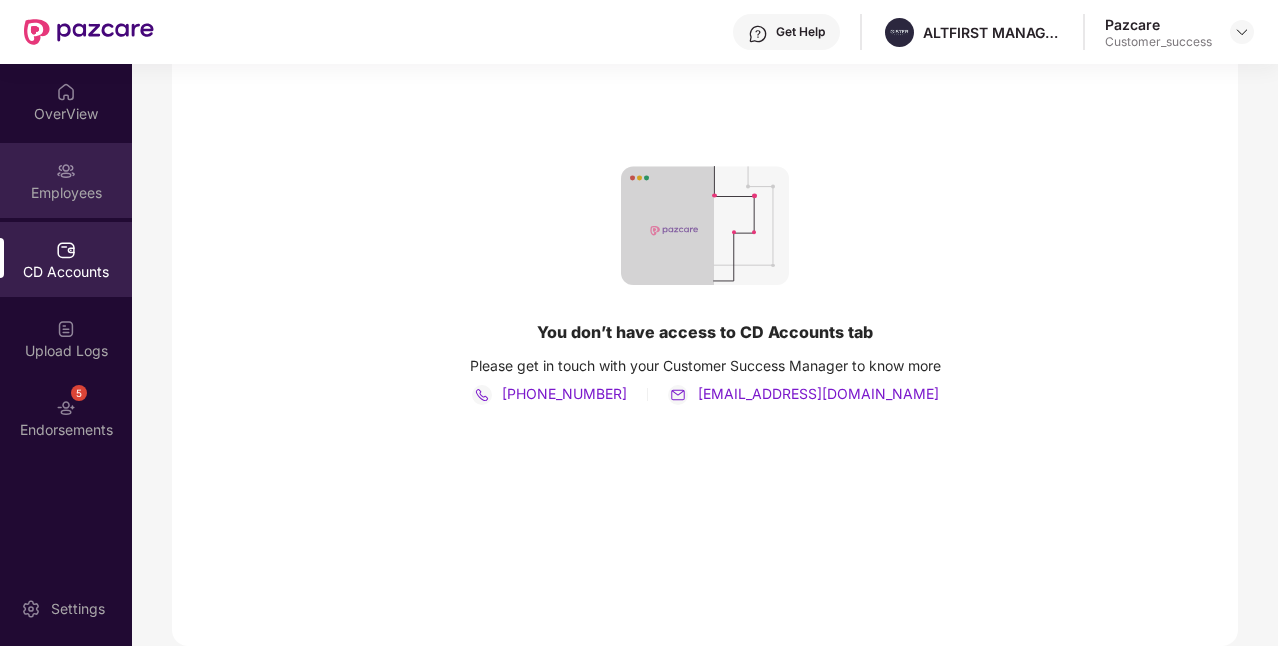 click on "Employees" at bounding box center [66, 180] 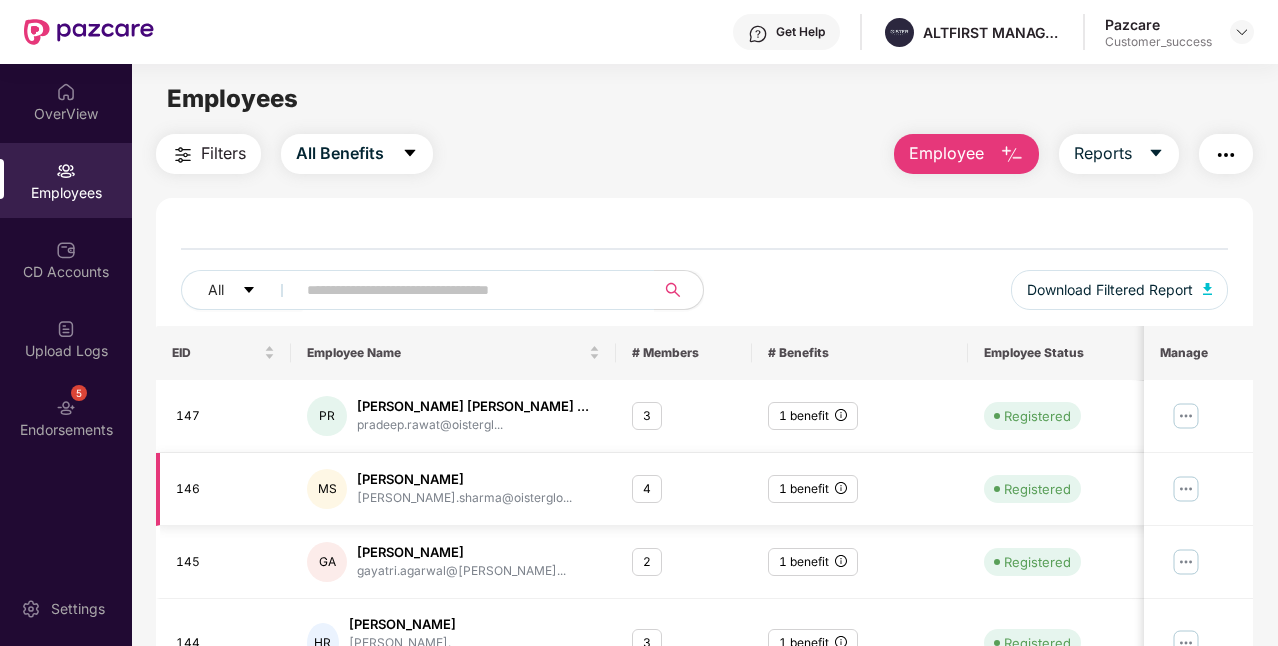 scroll, scrollTop: 0, scrollLeft: 0, axis: both 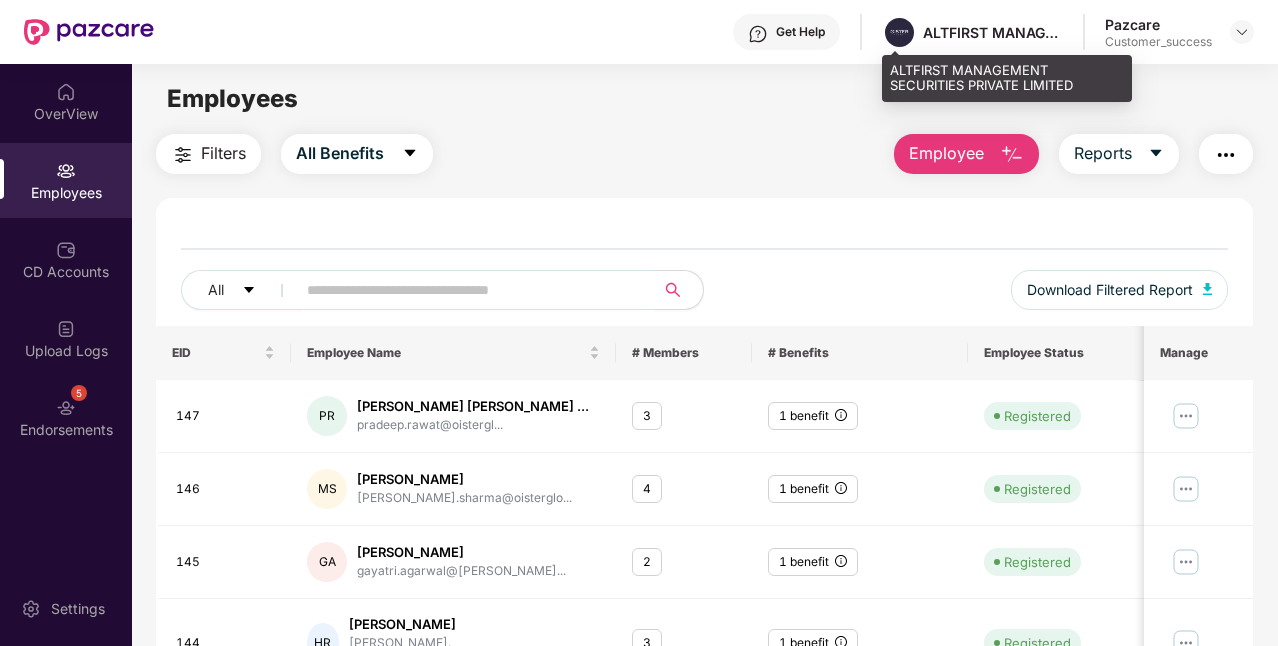 click on "ALTFIRST MANAGEMENT SECURITIES PRIVATE LIMITED" at bounding box center [1007, 78] 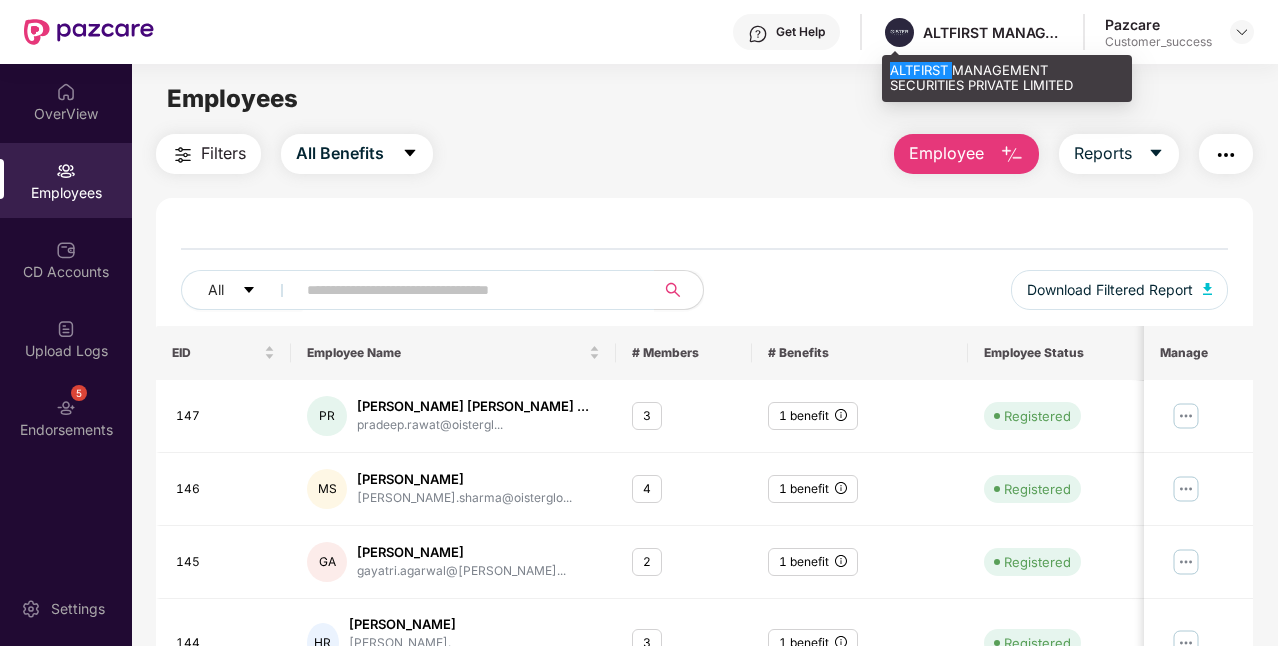 click on "ALTFIRST MANAGEMENT SECURITIES PRIVATE LIMITED" at bounding box center (1007, 78) 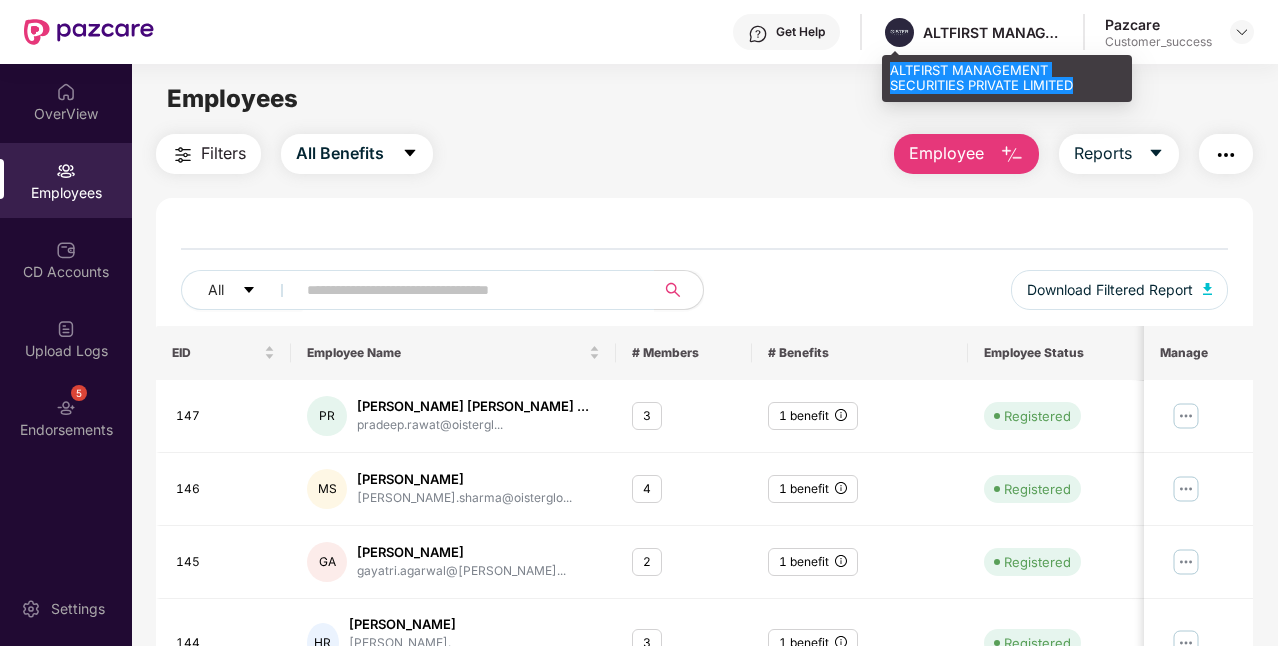 click on "ALTFIRST MANAGEMENT SECURITIES PRIVATE LIMITED" at bounding box center [1007, 78] 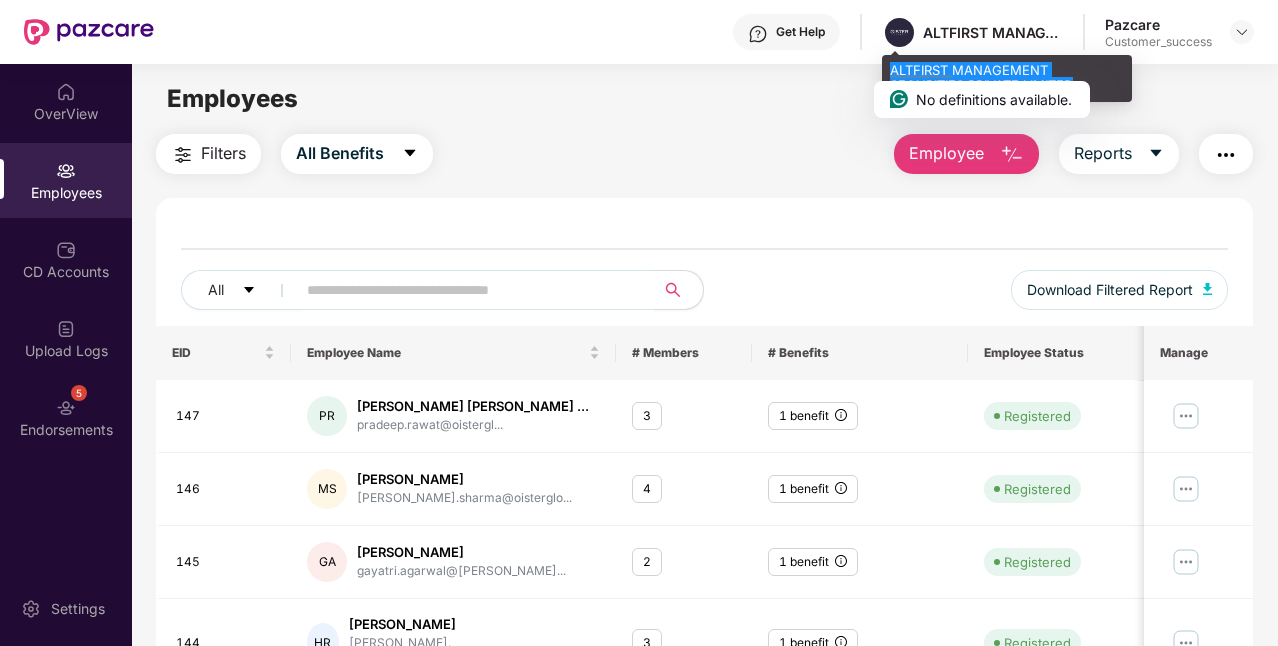 copy on "ALTFIRST MANAGEMENT SECURITIES PRIVATE LIMITED" 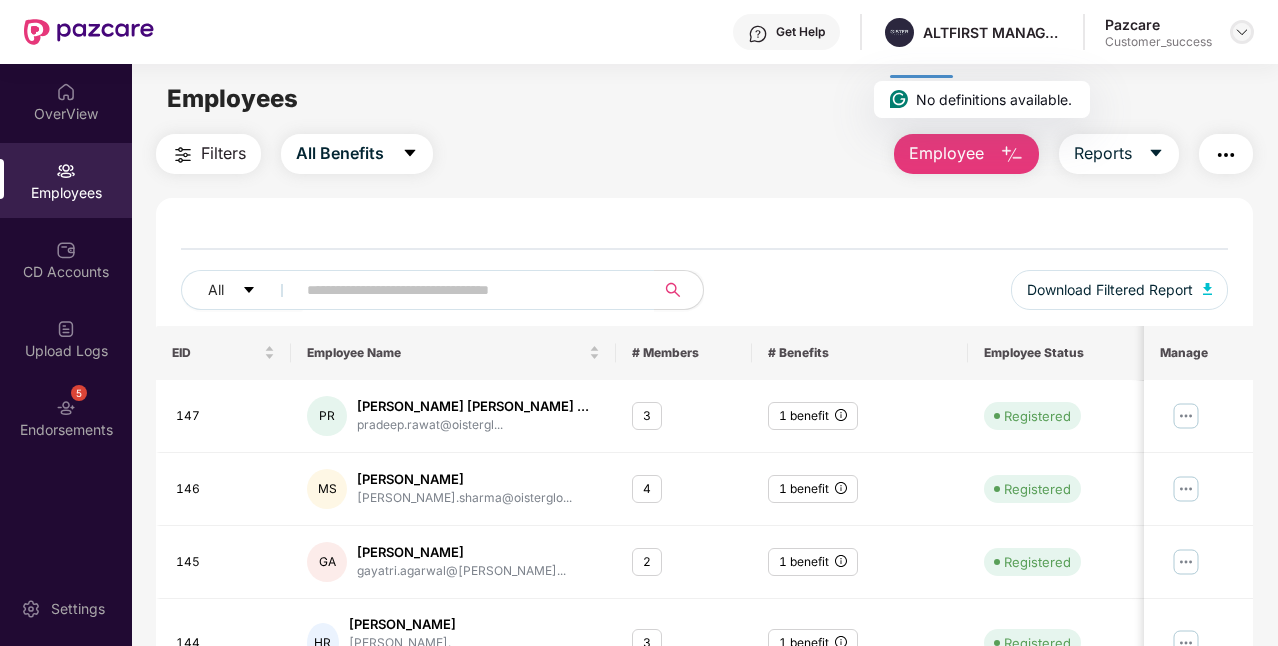 click at bounding box center [1242, 32] 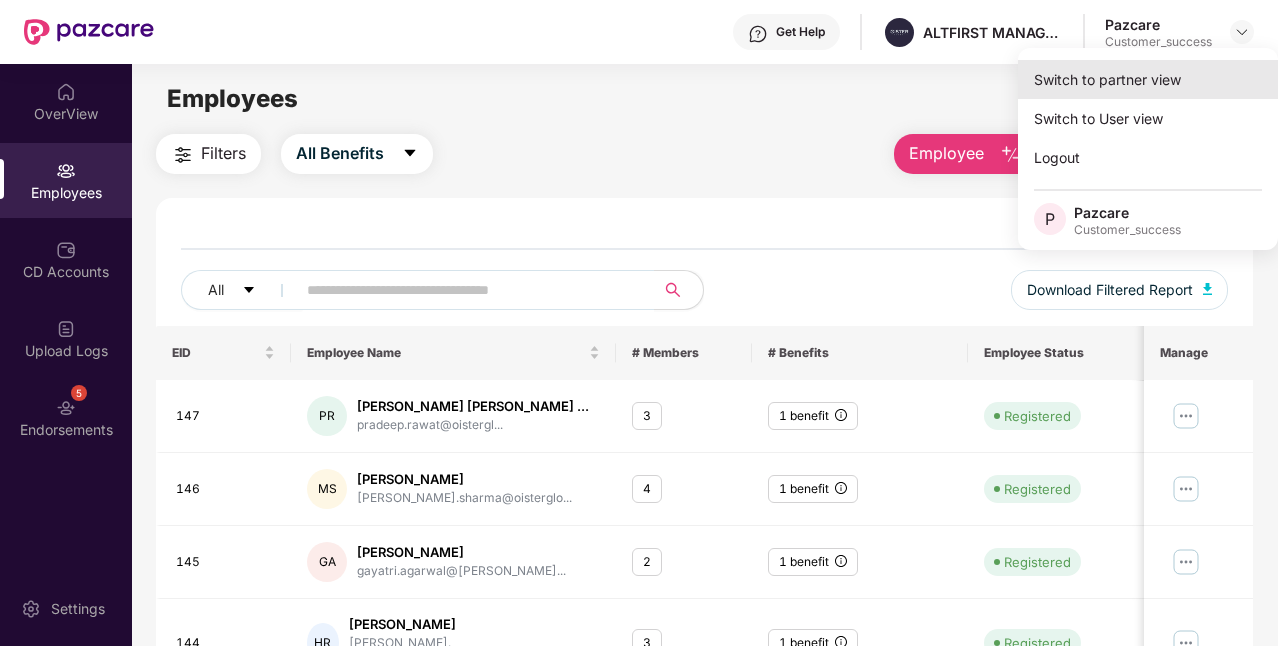 click on "Switch to partner view" at bounding box center [1148, 79] 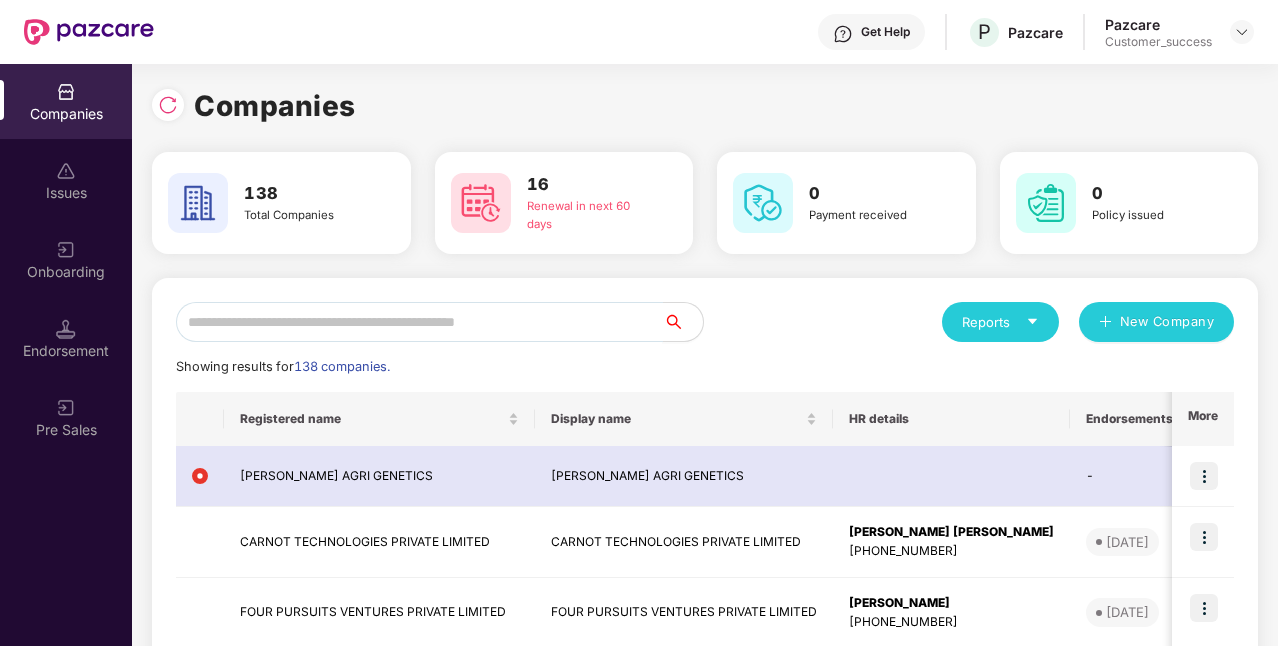 click at bounding box center (419, 322) 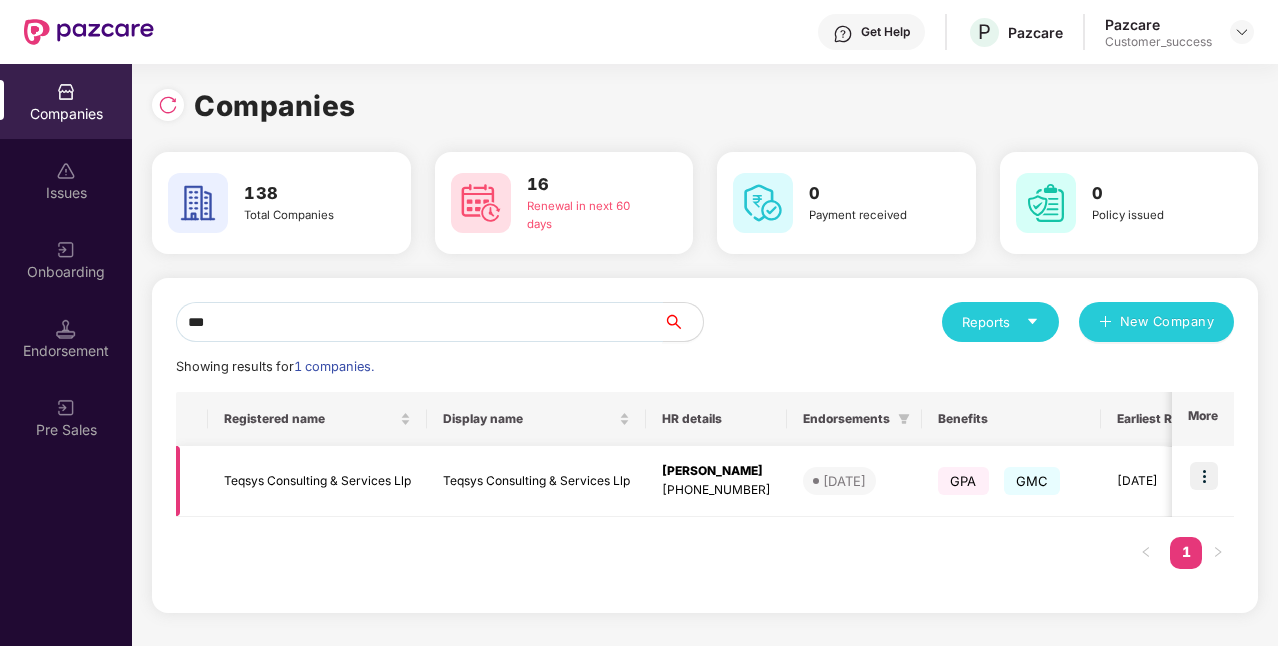 type on "***" 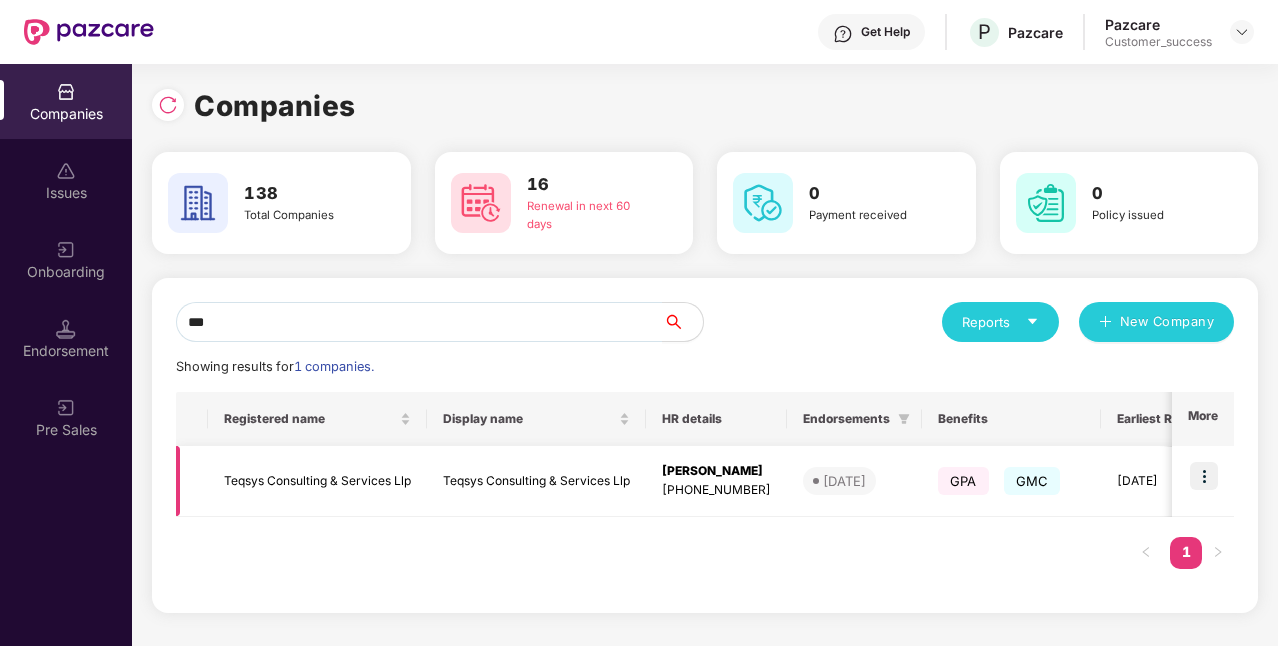 click at bounding box center (1204, 476) 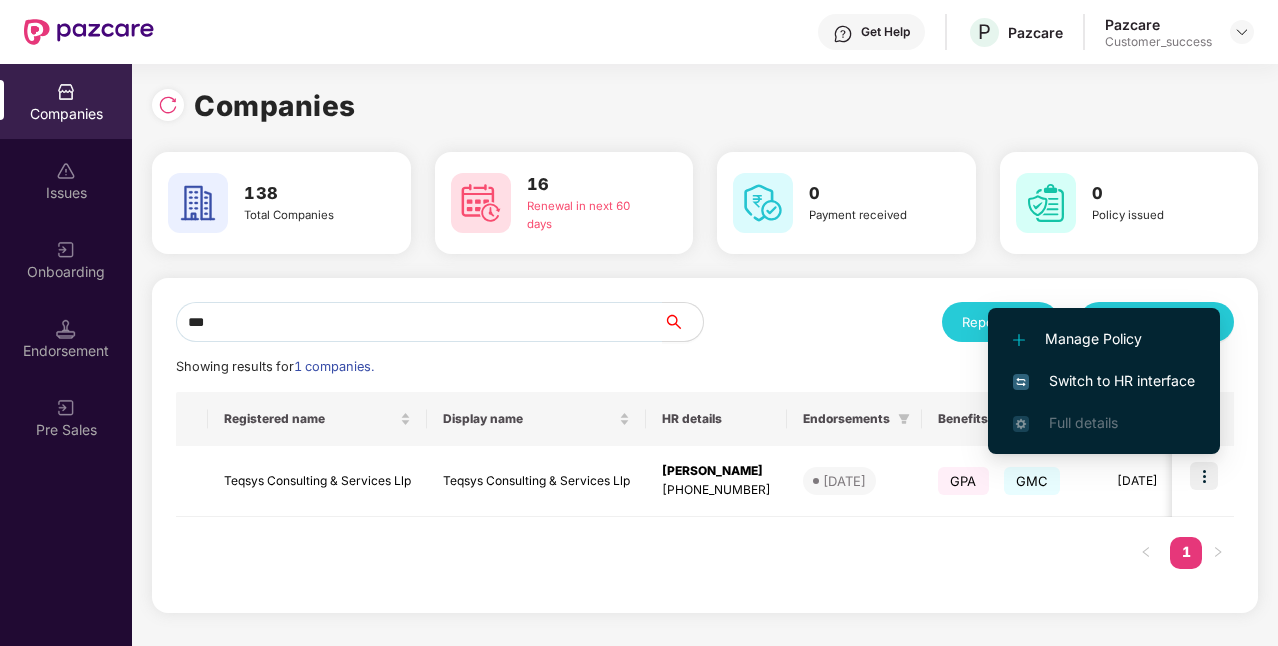 click on "Switch to HR interface" at bounding box center (1104, 381) 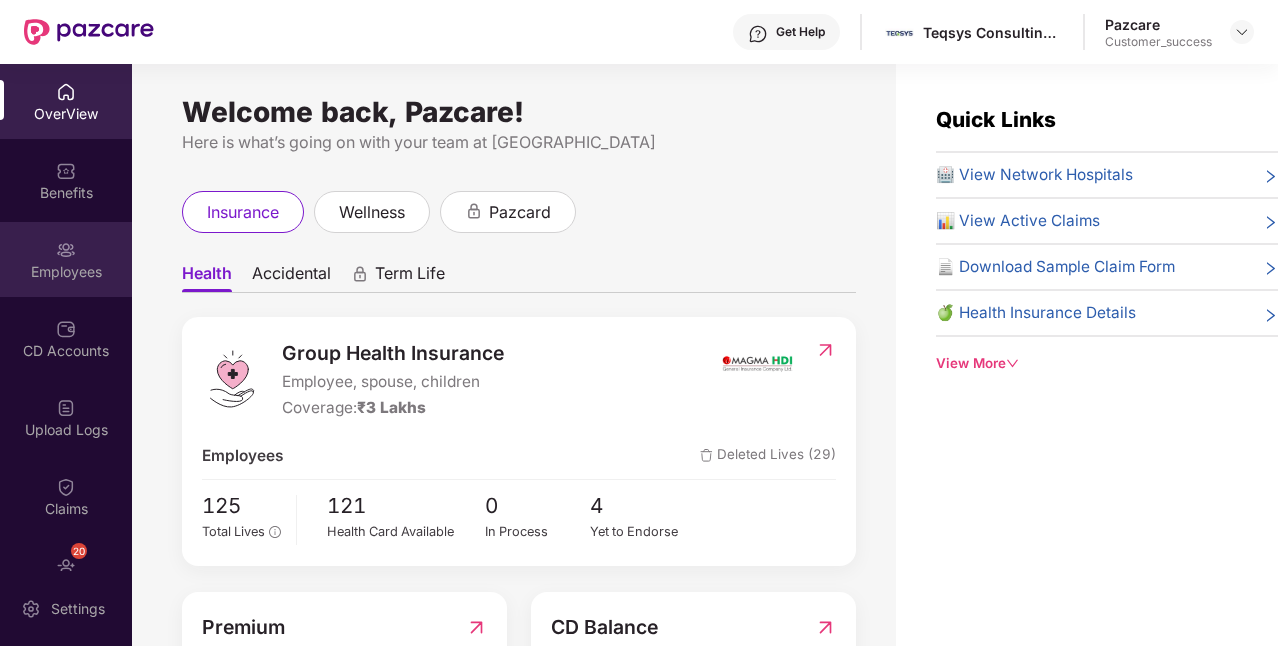 click on "Employees" at bounding box center [66, 272] 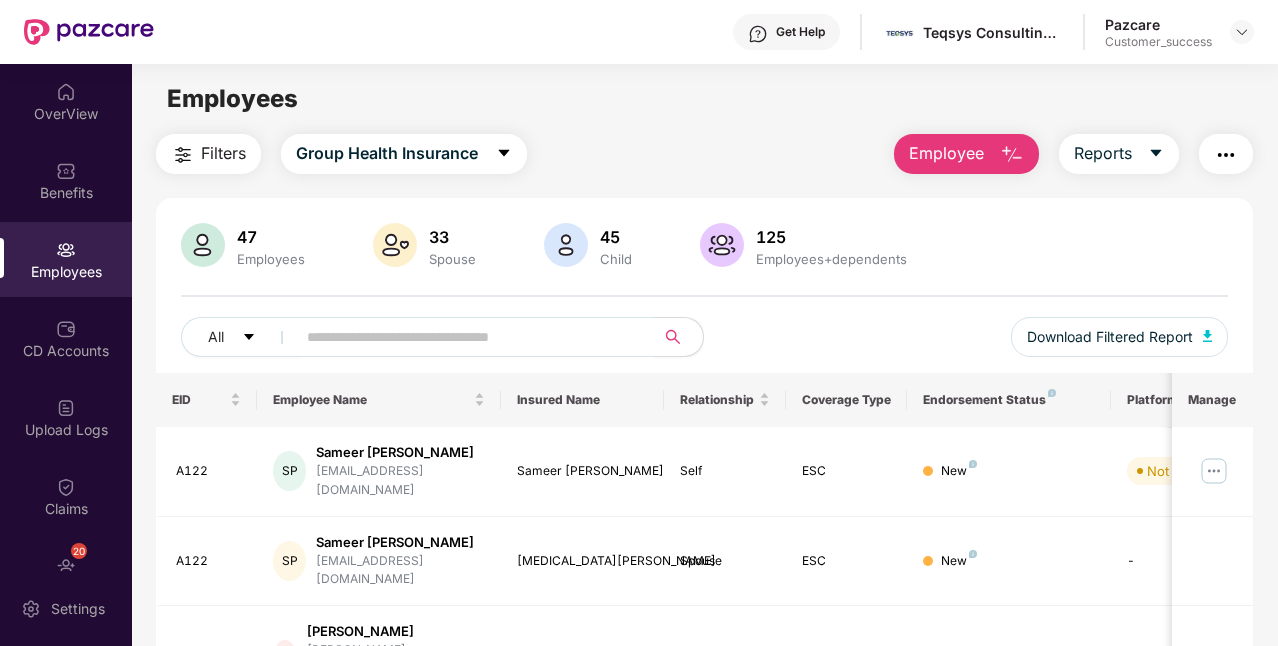 click on "Employee" at bounding box center (946, 153) 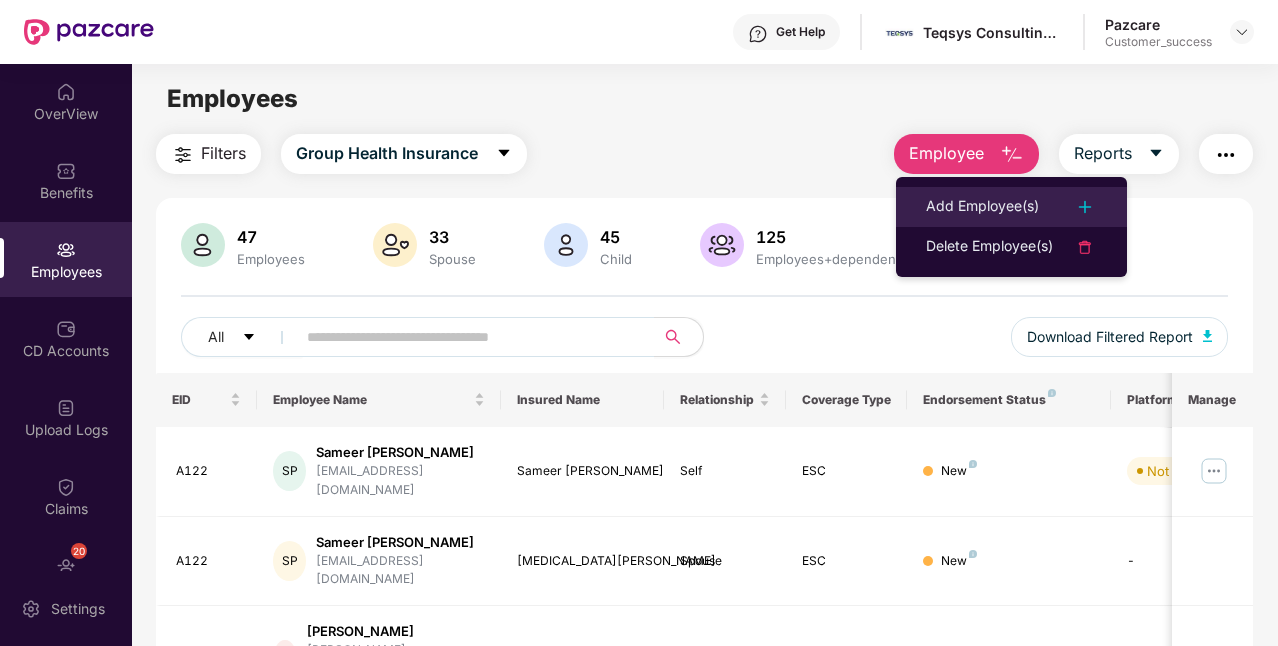 click on "Add Employee(s)" at bounding box center (982, 207) 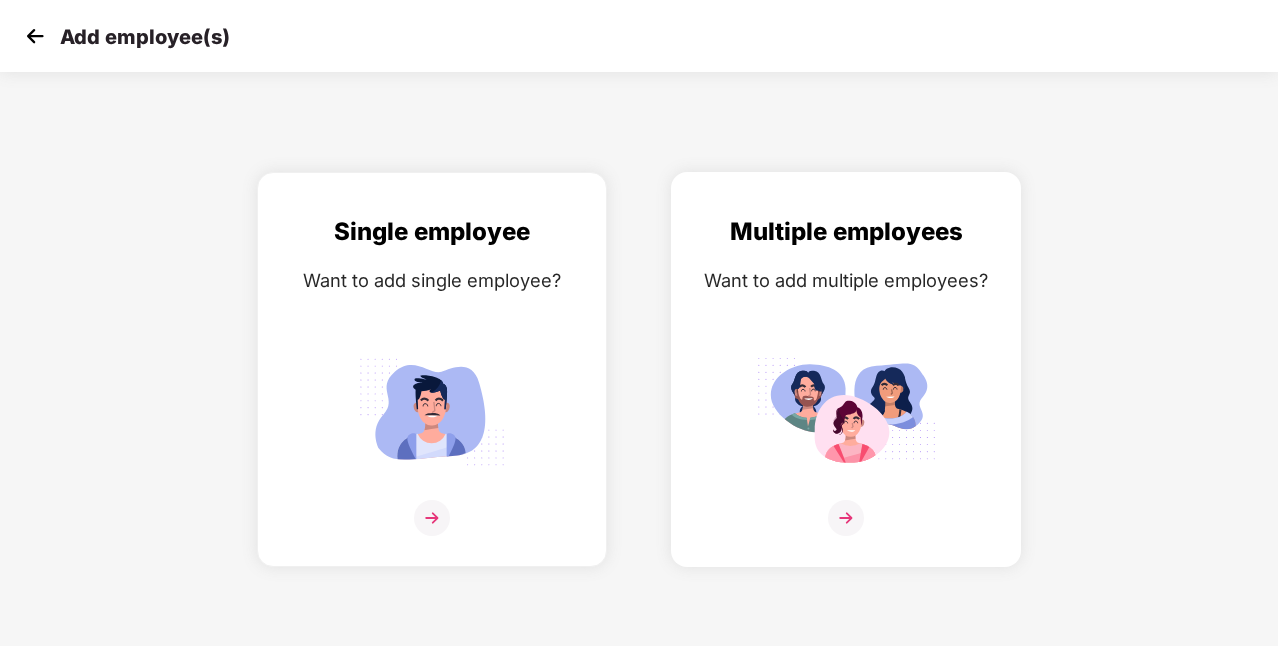 click at bounding box center [846, 530] 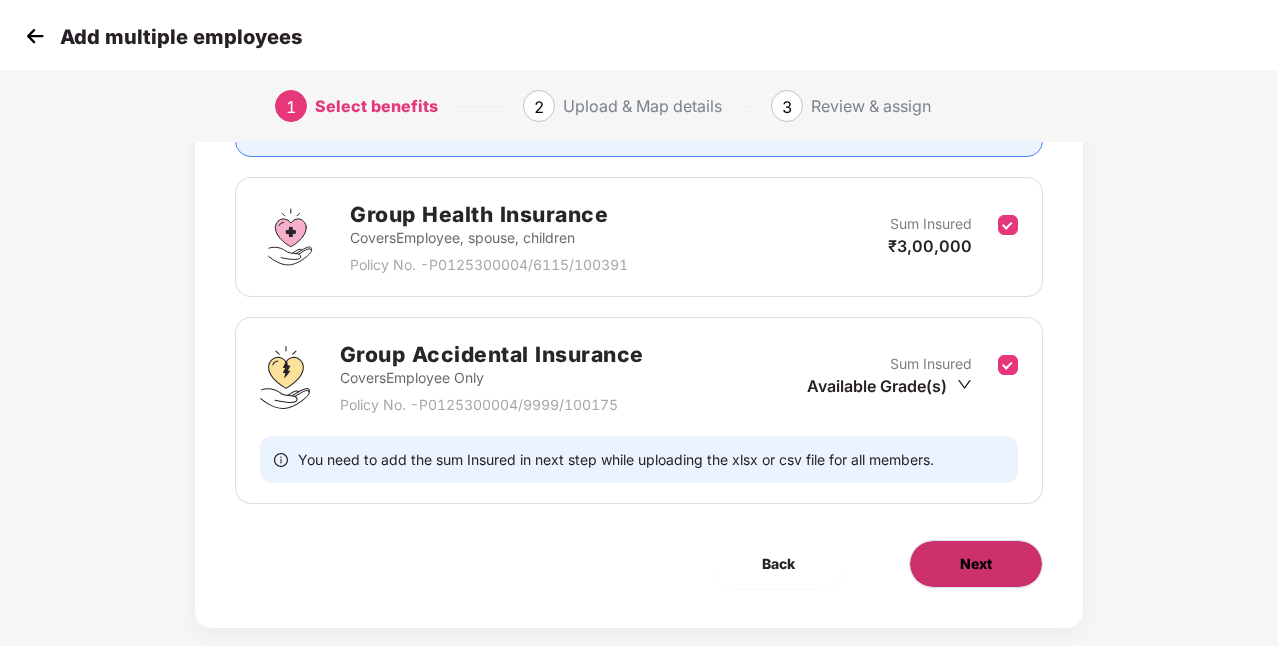 scroll, scrollTop: 298, scrollLeft: 0, axis: vertical 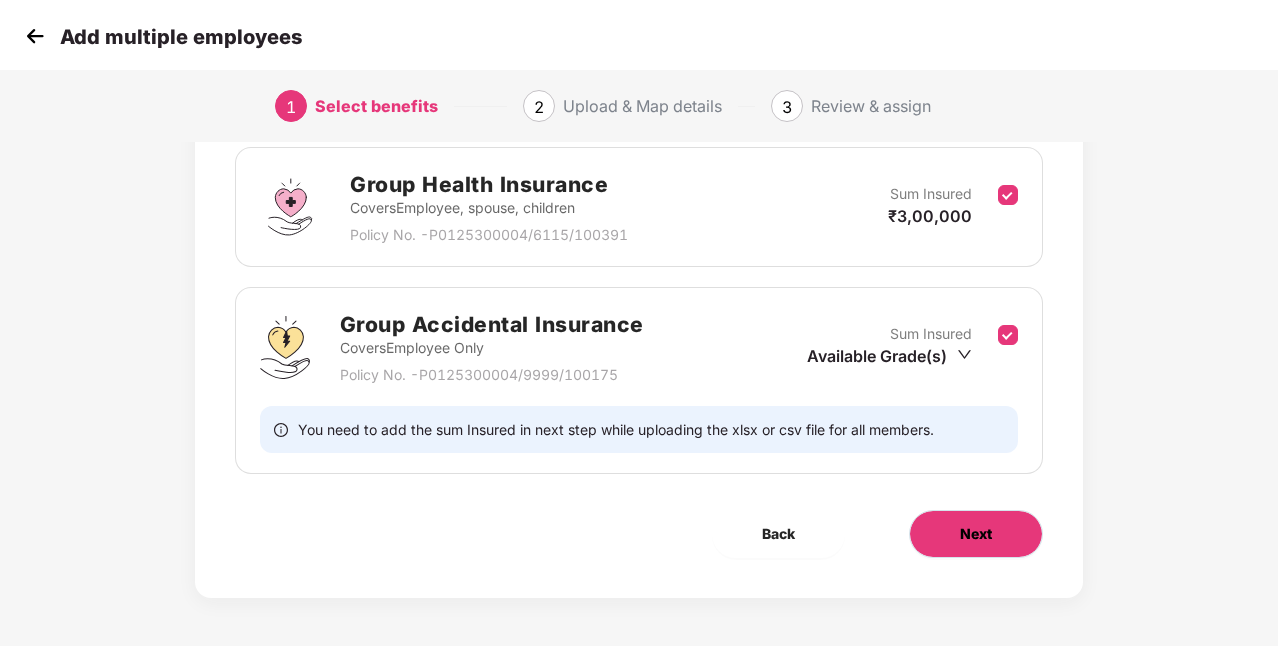 click on "Next" at bounding box center (976, 534) 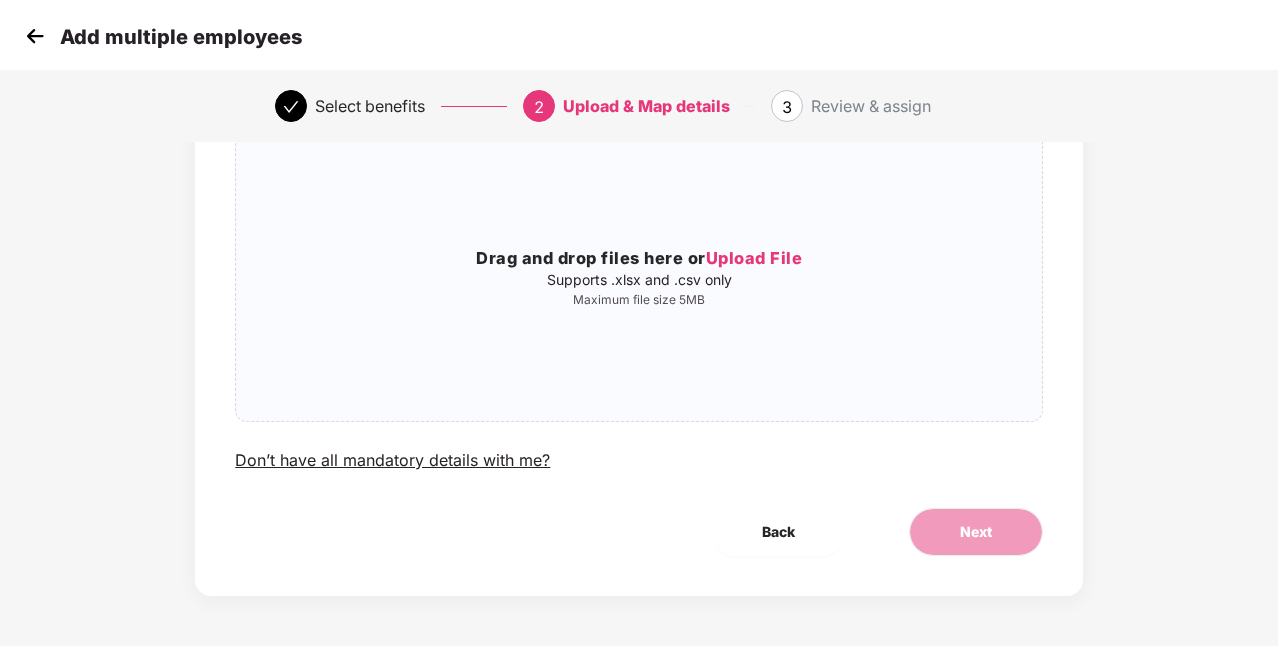 scroll, scrollTop: 0, scrollLeft: 0, axis: both 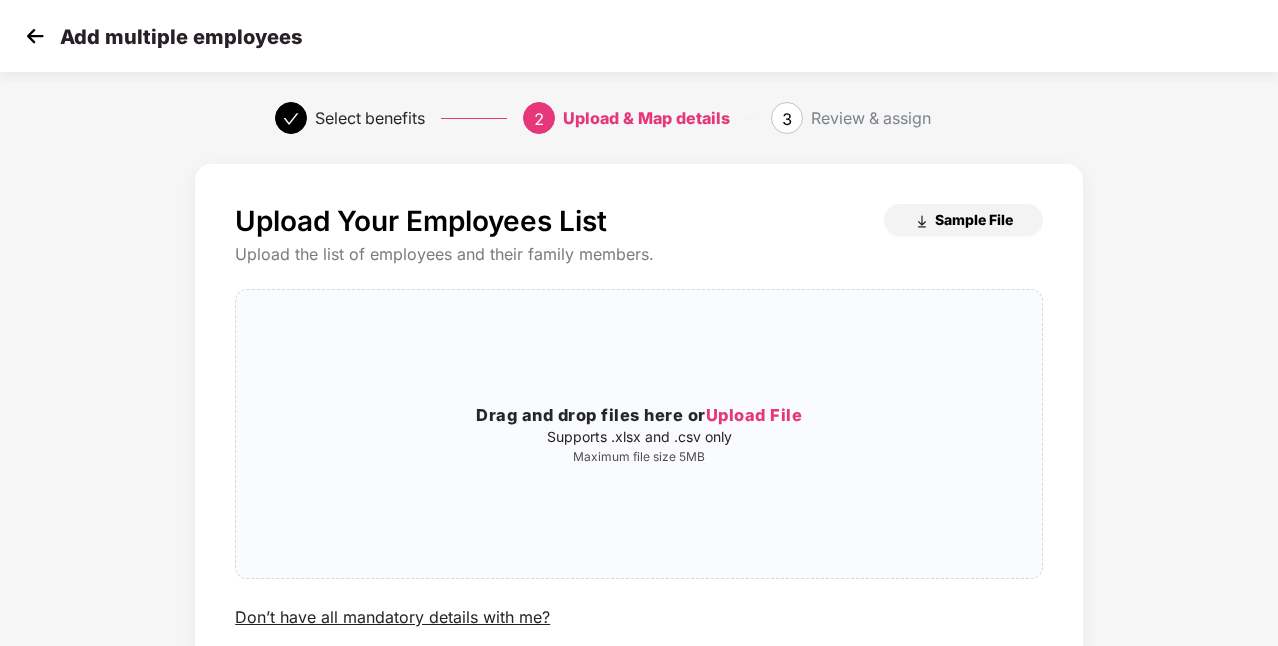 click on "Sample File" at bounding box center [974, 219] 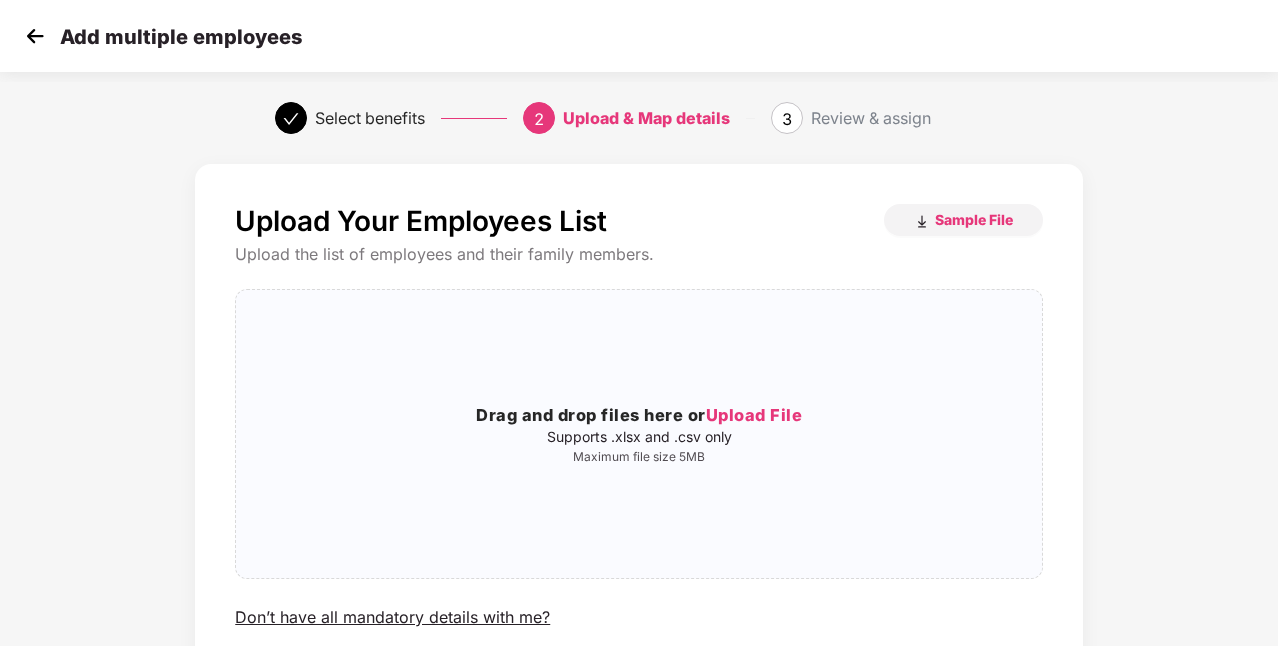 click at bounding box center (35, 36) 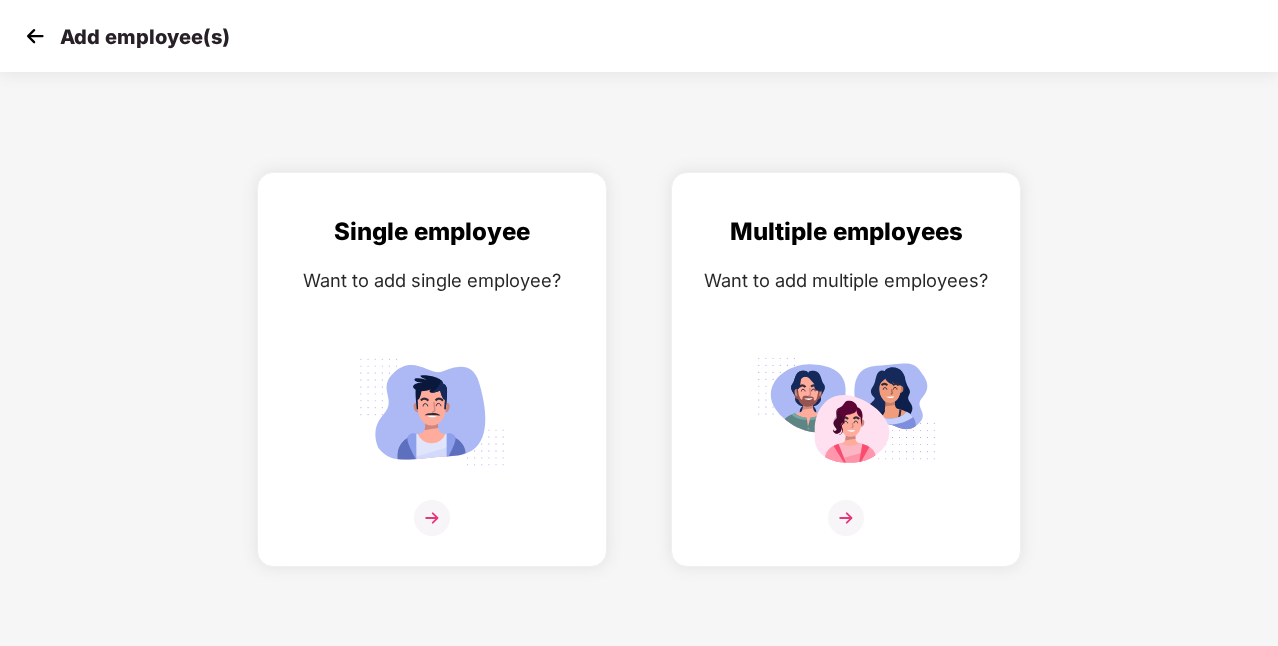click at bounding box center (35, 36) 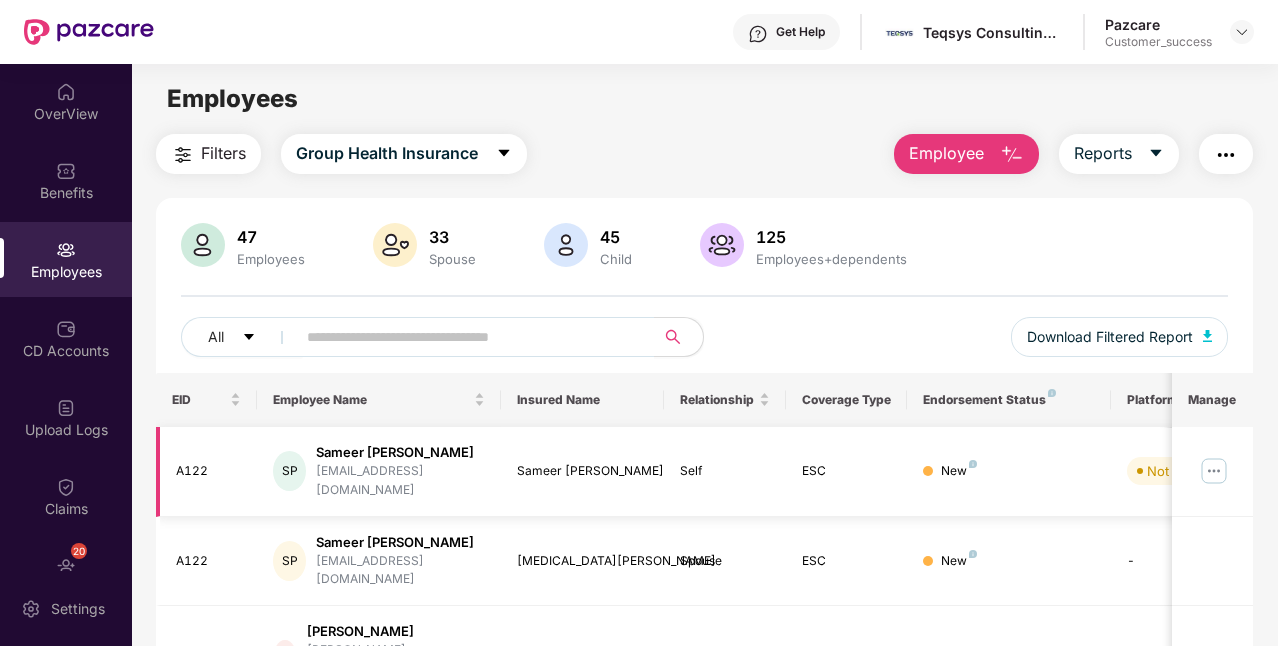 scroll, scrollTop: 100, scrollLeft: 0, axis: vertical 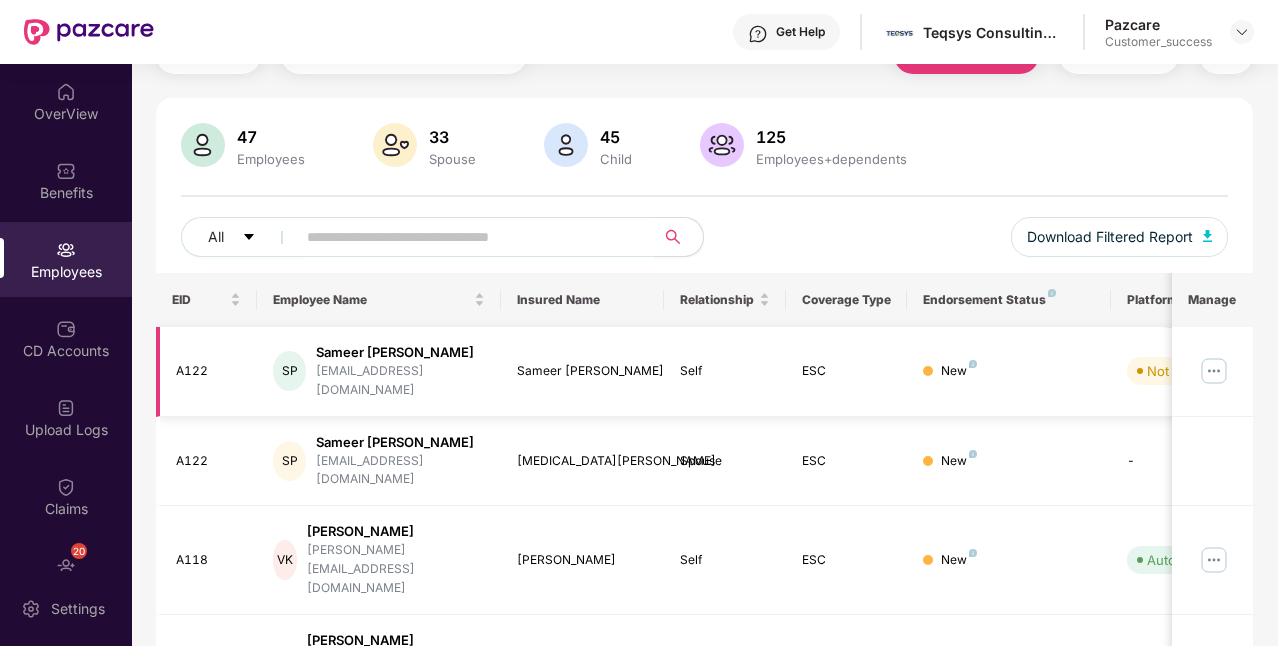 click at bounding box center [1214, 371] 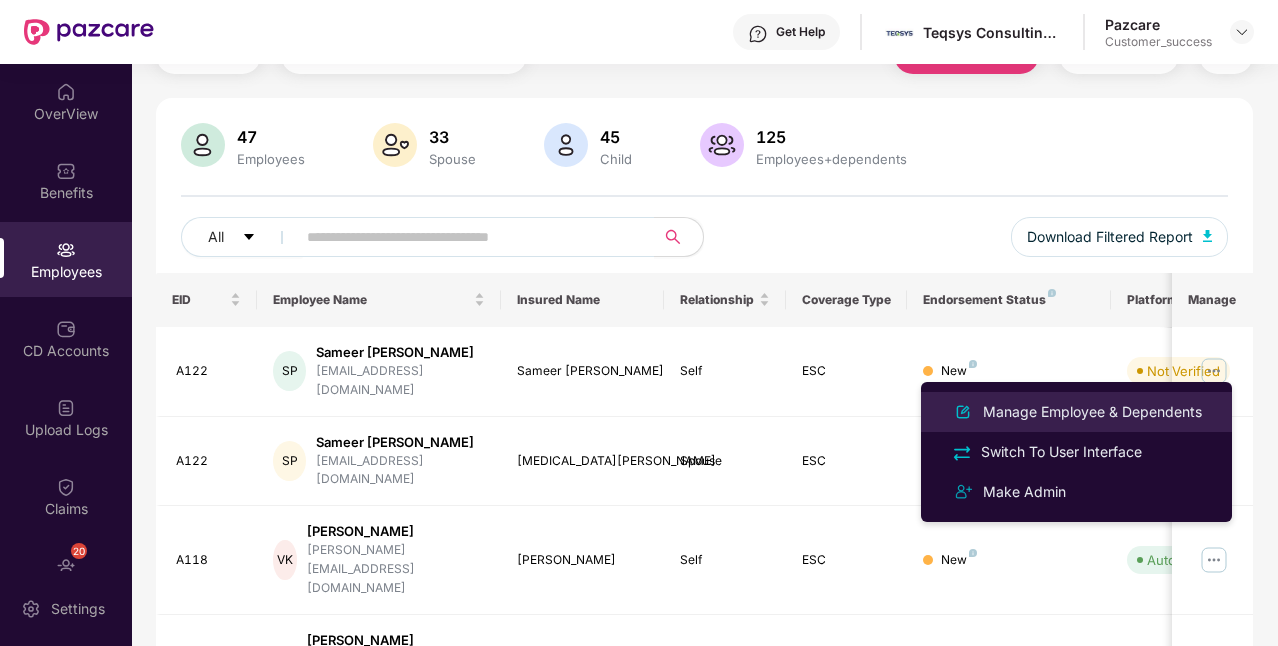 click on "Manage Employee & Dependents" at bounding box center [1092, 412] 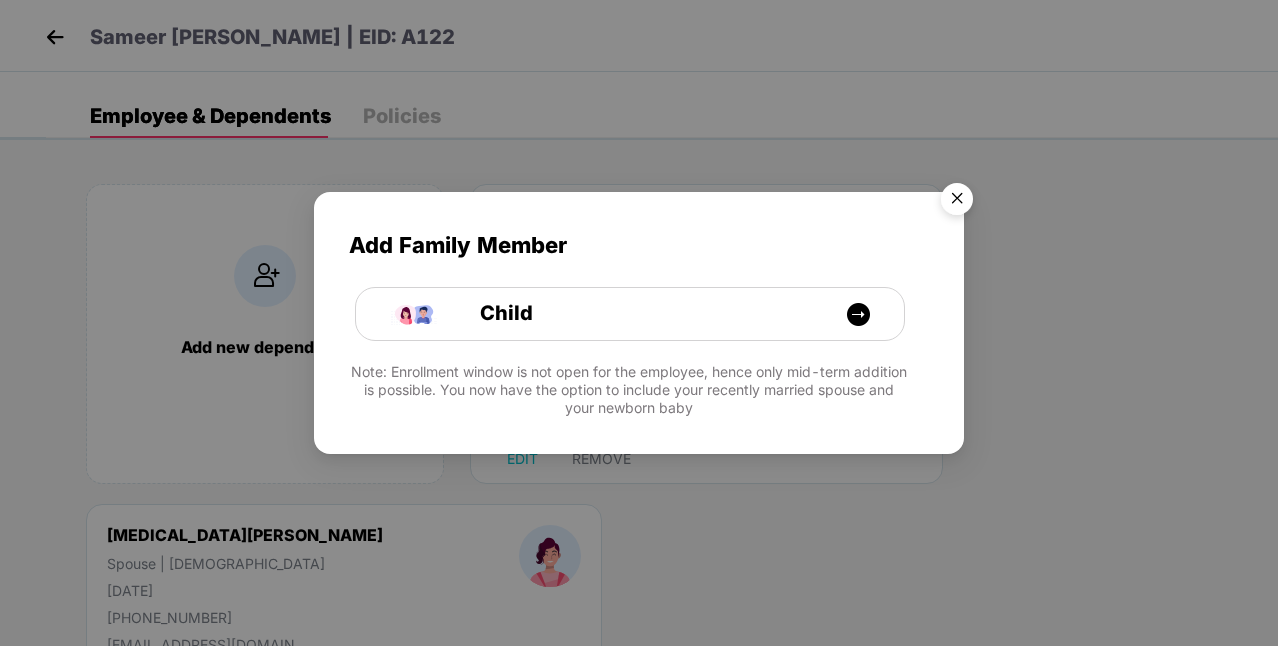 click at bounding box center (957, 202) 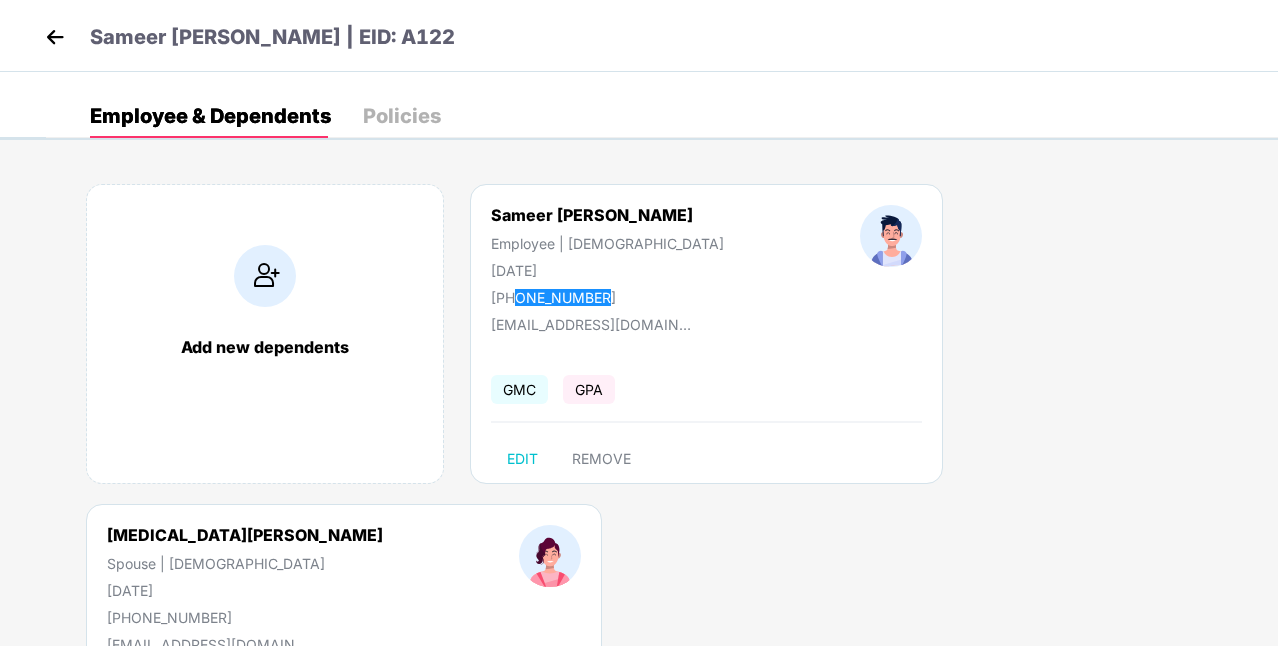 copy on "9595888389" 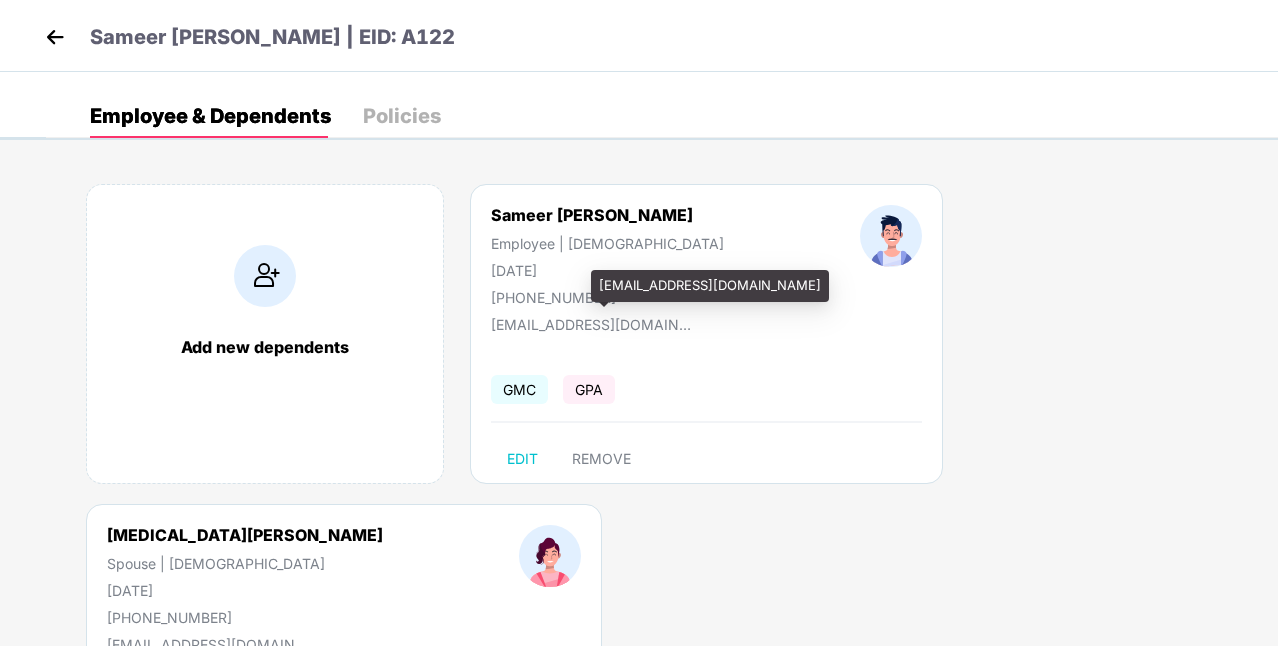 click on "[EMAIL_ADDRESS][DOMAIN_NAME]" at bounding box center [591, 324] 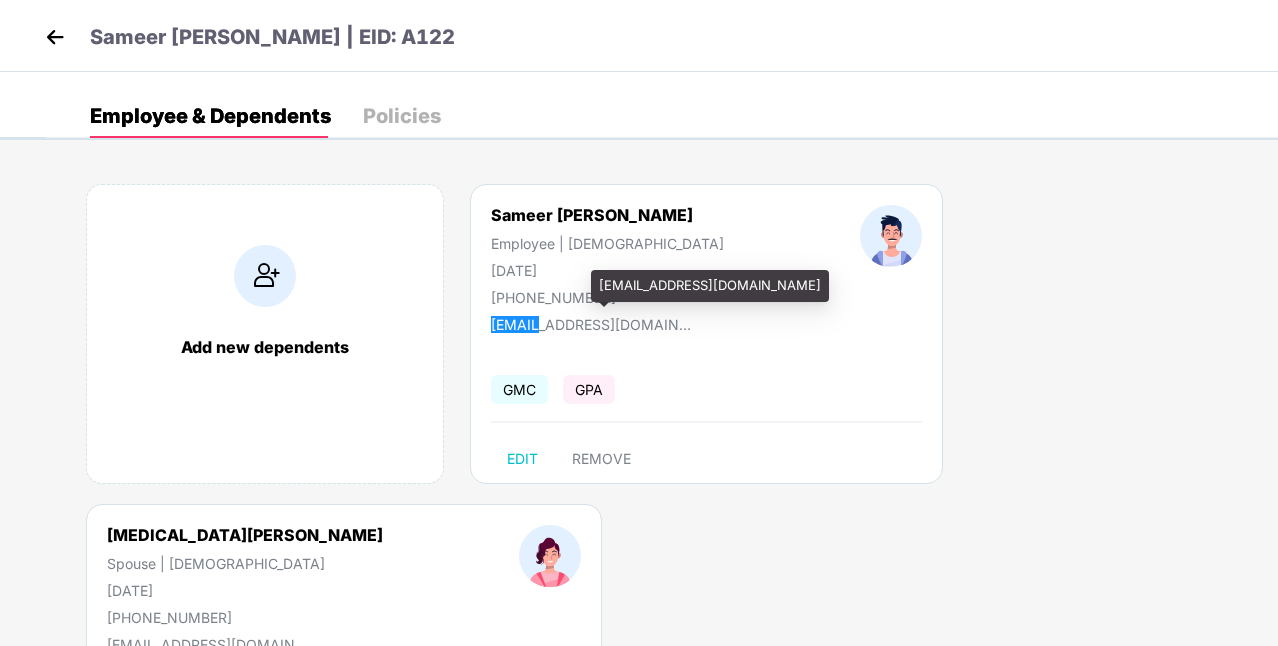 click on "[EMAIL_ADDRESS][DOMAIN_NAME]" at bounding box center [591, 324] 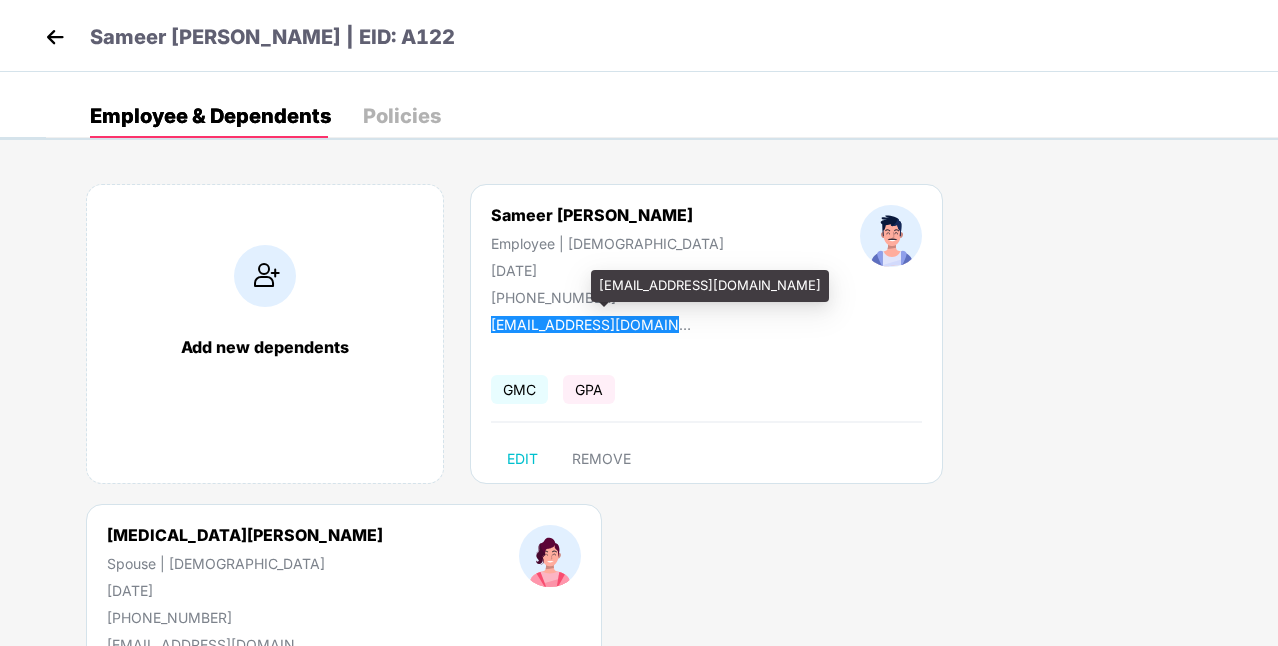 click on "Sameer [PERSON_NAME] | EID: A122 Employee & Dependents Policies Add new dependents Sameer [PERSON_NAME] Employee | [DEMOGRAPHIC_DATA] [DATE] [PHONE_NUMBER] [EMAIL_ADDRESS][DOMAIN_NAME] GMC GPA   EDIT REMOVE [MEDICAL_DATA][PERSON_NAME] Spouse | [DEMOGRAPHIC_DATA] [DATE] [PHONE_NUMBER] [EMAIL_ADDRESS][DOMAIN_NAME] GMC EDIT REMOVE [EMAIL_ADDRESS][DOMAIN_NAME] [DOMAIN_NAME][EMAIL_ADDRESS][DOMAIN_NAME] Add Family Member Child Note: Enrollment window is not open for the employee, hence only mid-term addition is possible. You now have the option to include your recently married spouse and your newborn baby" at bounding box center (639, 323) 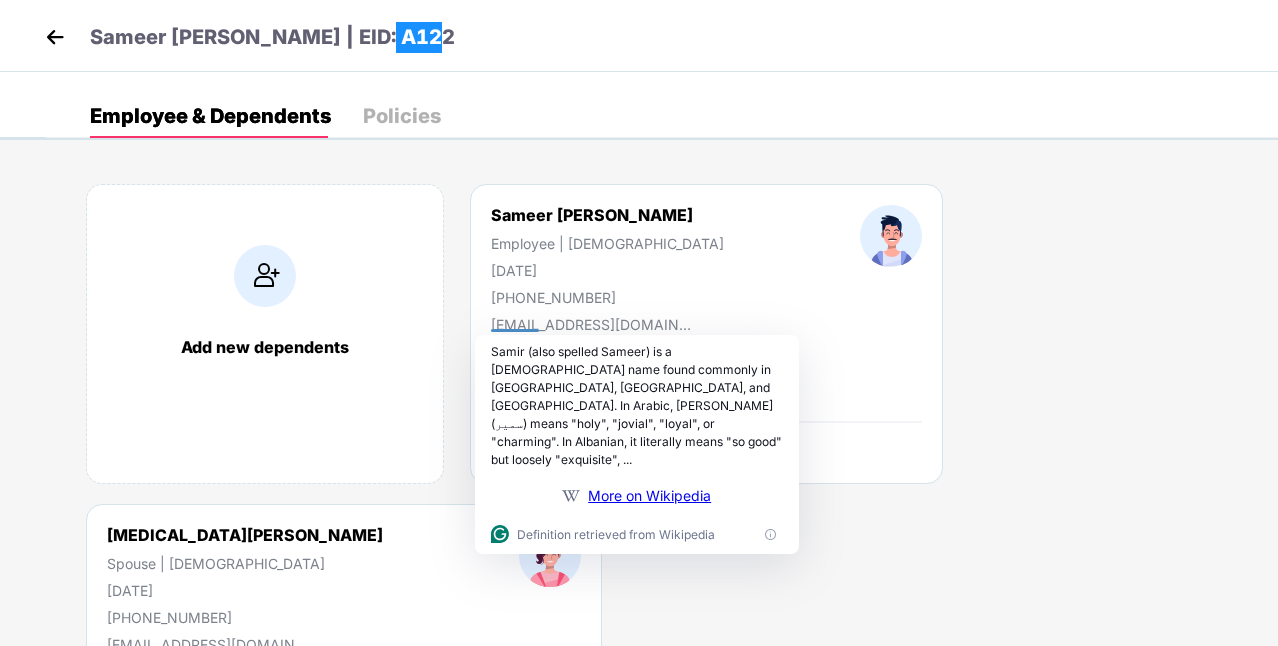 drag, startPoint x: 358, startPoint y: 34, endPoint x: 458, endPoint y: 44, distance: 100.49876 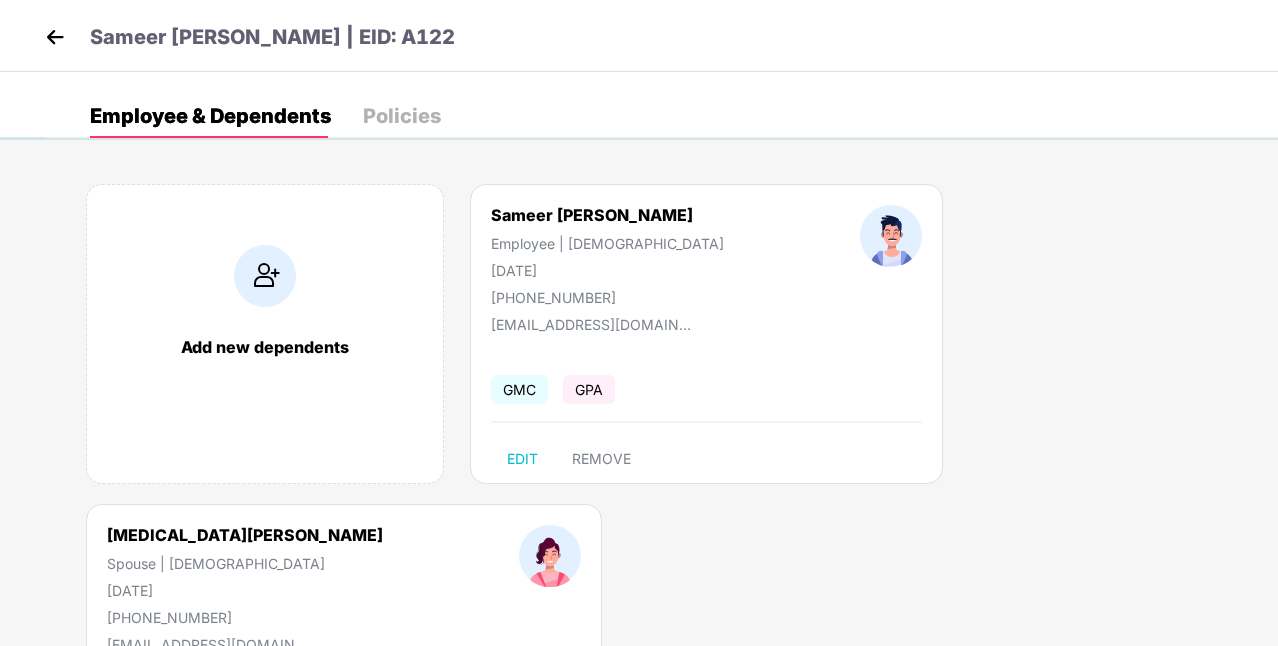click at bounding box center [55, 37] 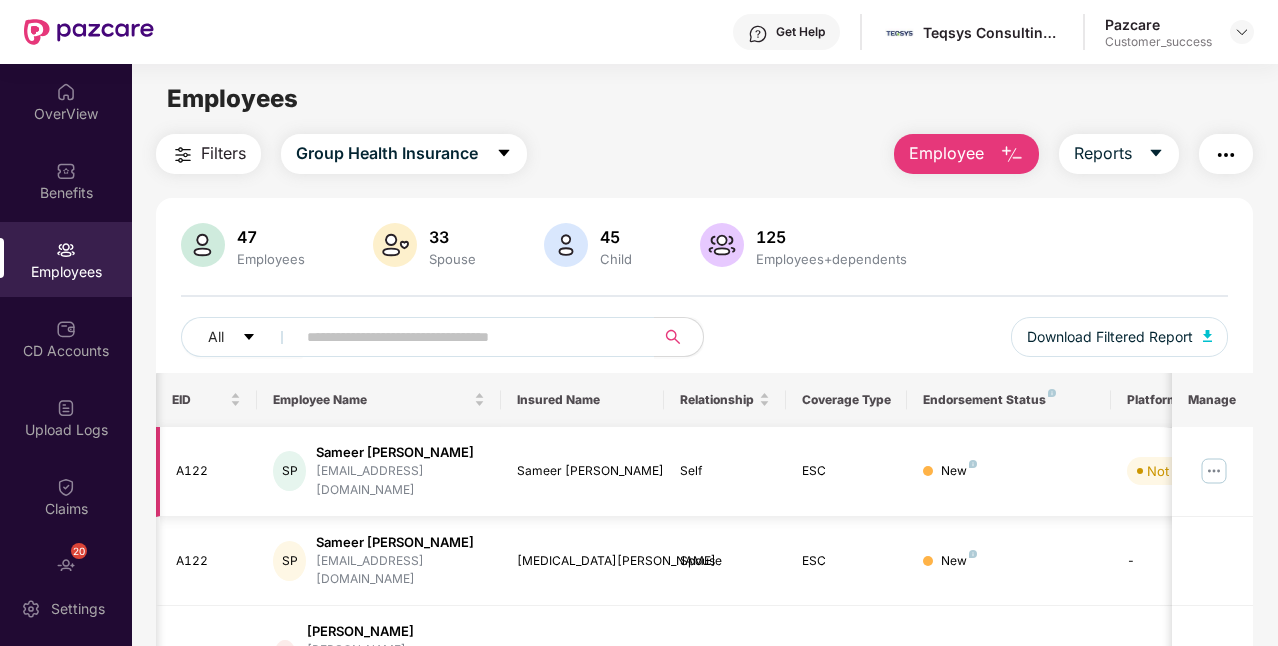 scroll, scrollTop: 0, scrollLeft: 200, axis: horizontal 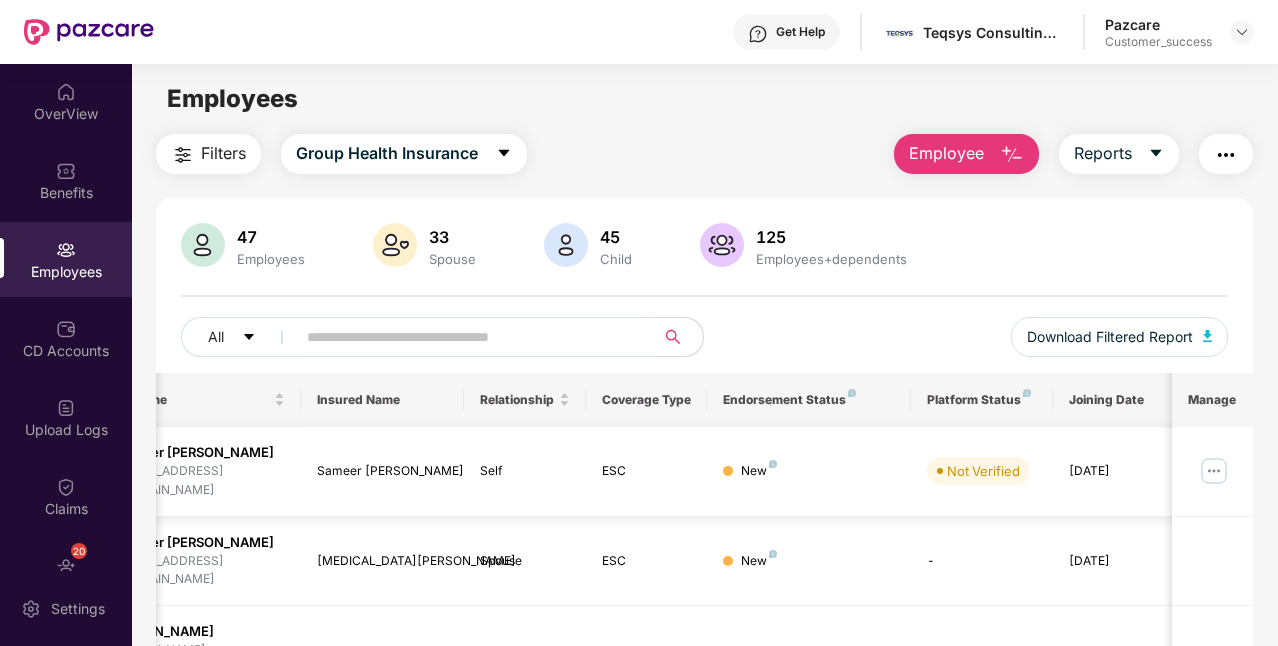 click at bounding box center (1214, 471) 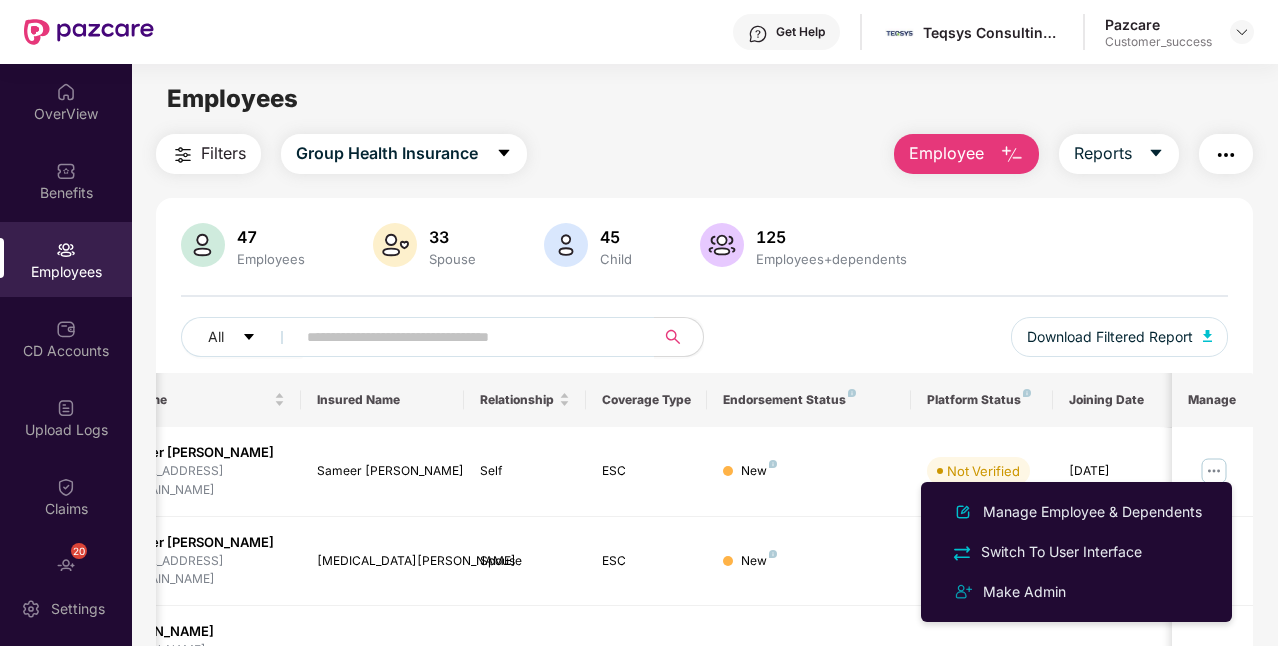 click on "Manage Employee & Dependents" at bounding box center (1092, 512) 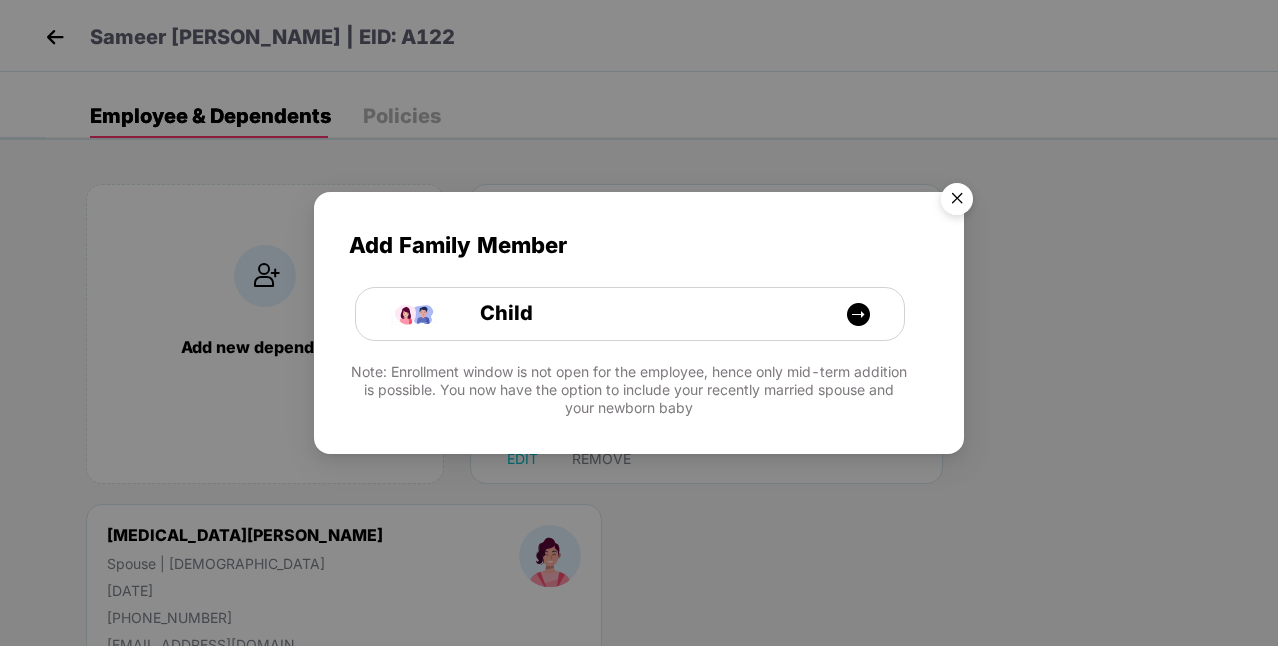 click at bounding box center (957, 202) 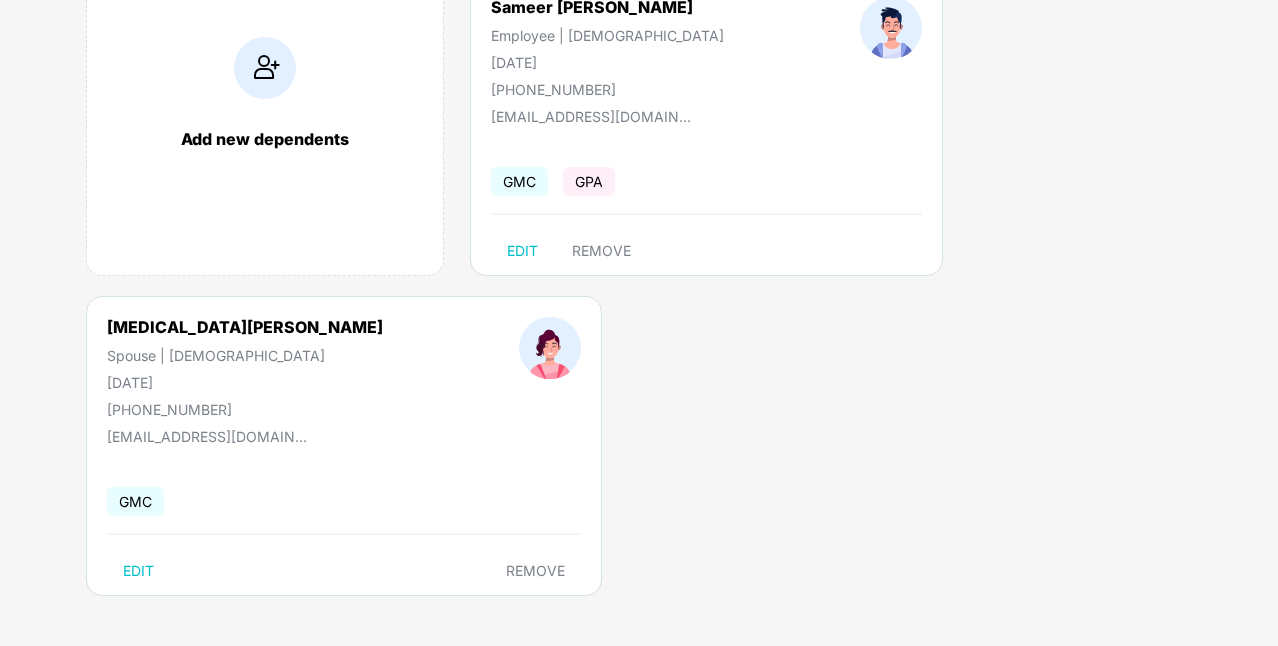 scroll, scrollTop: 0, scrollLeft: 0, axis: both 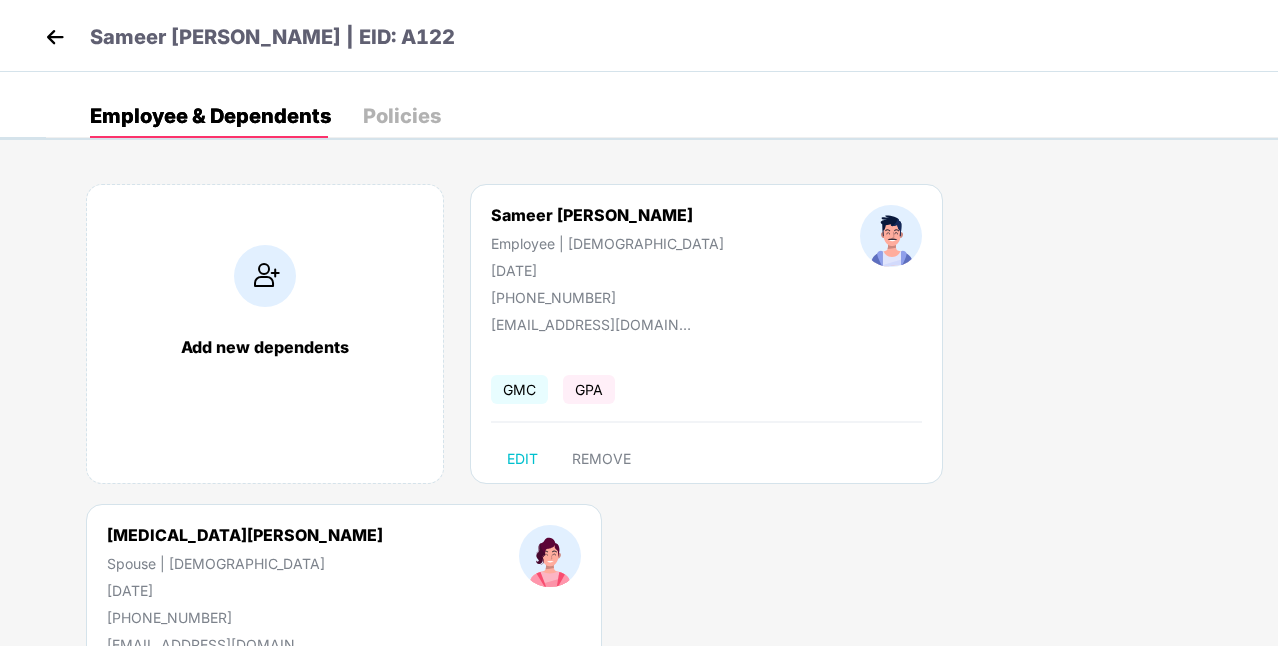drag, startPoint x: 415, startPoint y: 119, endPoint x: 428, endPoint y: 124, distance: 13.928389 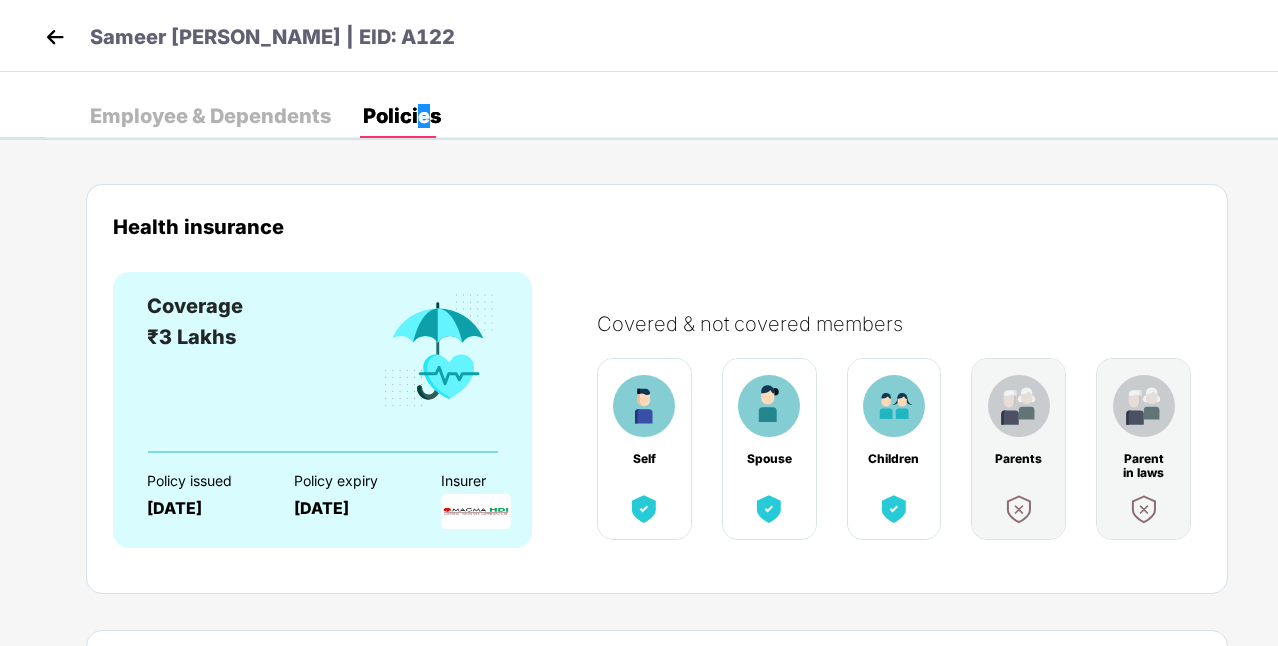 click at bounding box center [55, 37] 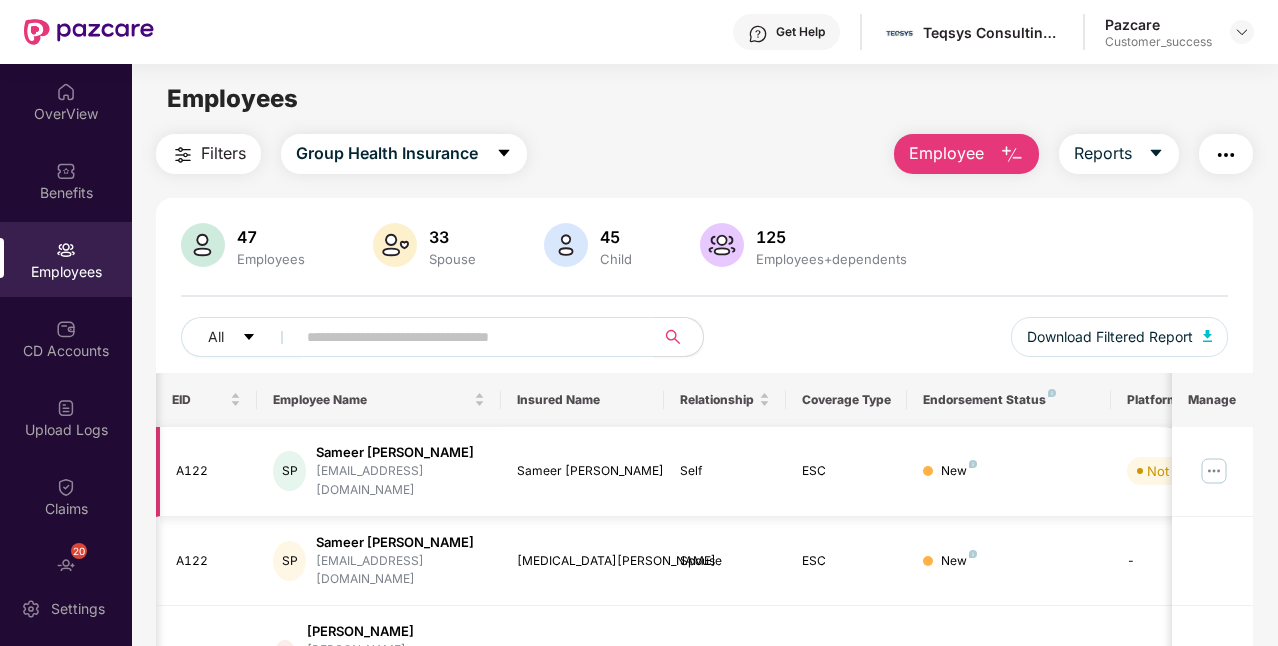 scroll, scrollTop: 0, scrollLeft: 200, axis: horizontal 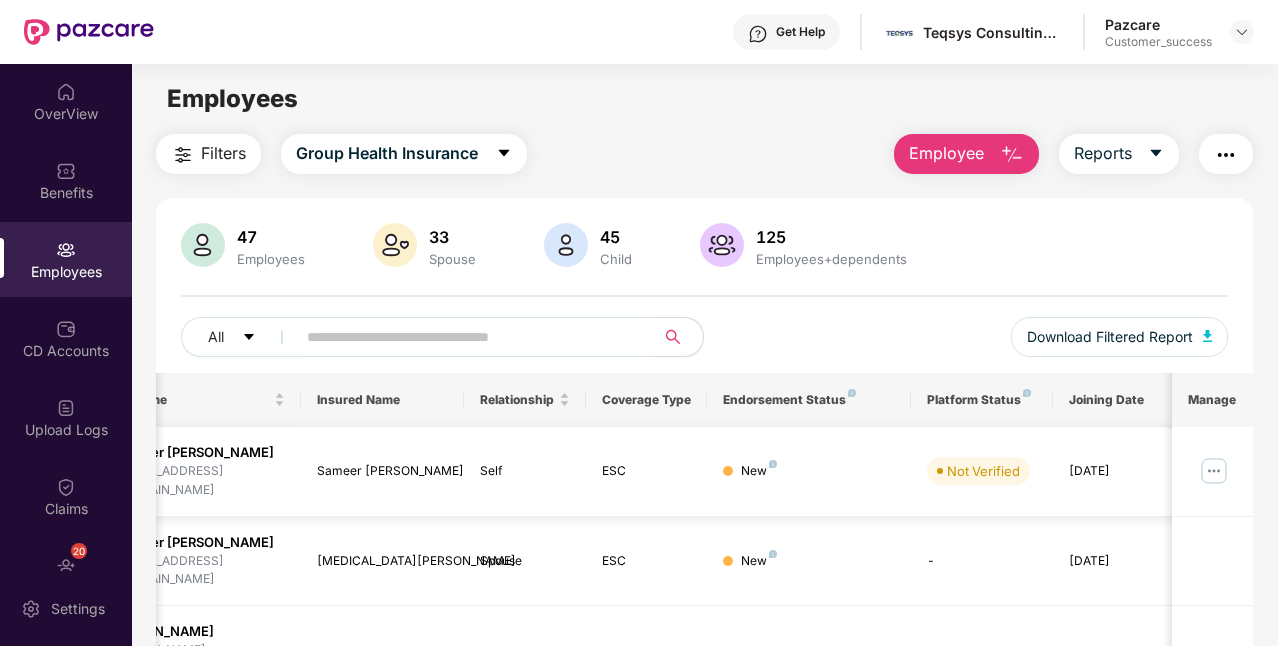 click at bounding box center [1214, 471] 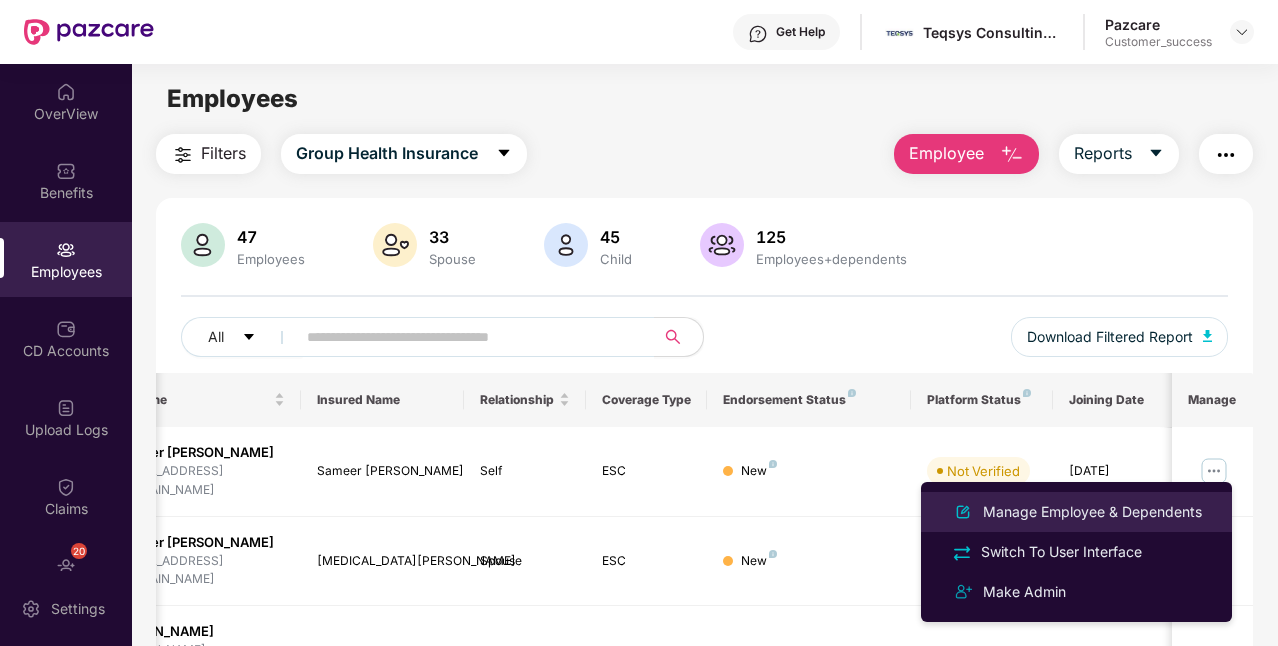 click on "Manage Employee & Dependents" at bounding box center (1092, 512) 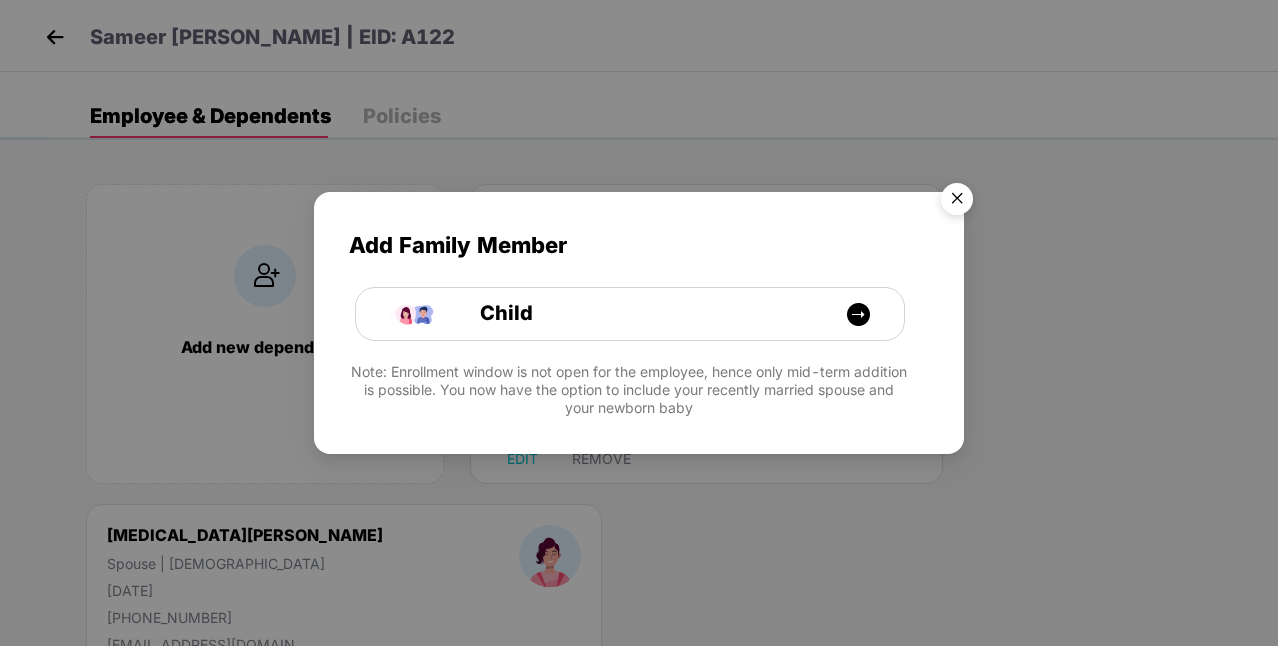 click at bounding box center (957, 202) 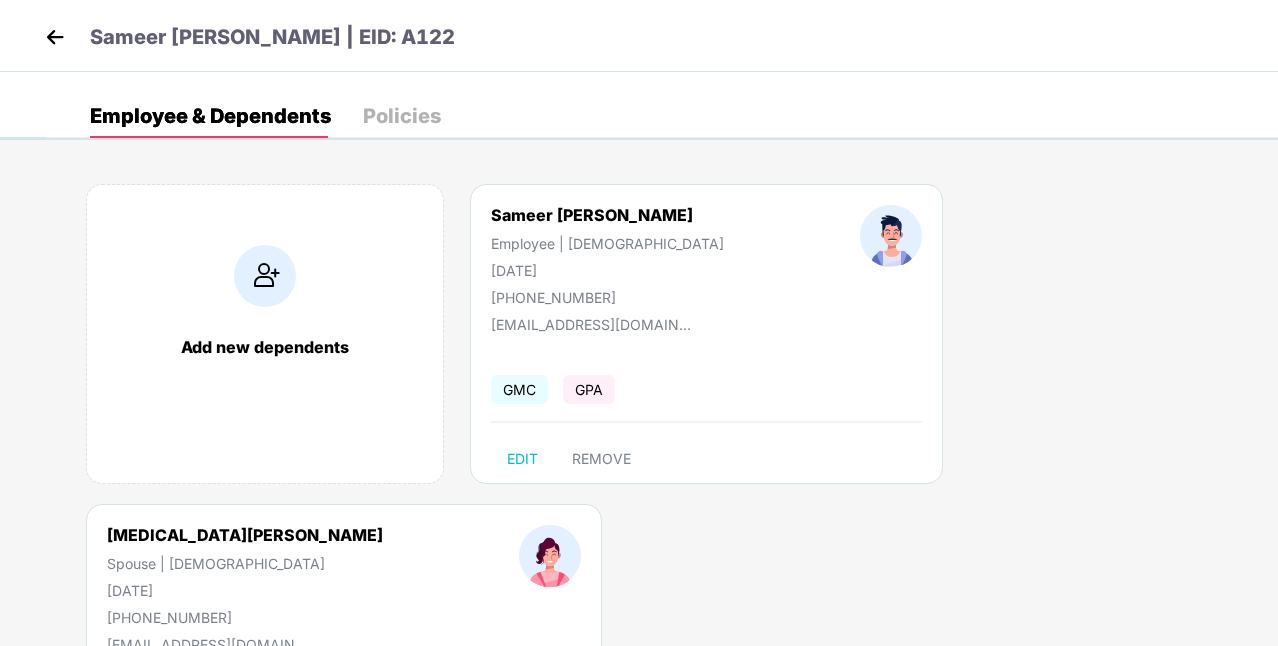 click on "Policies" at bounding box center [402, 116] 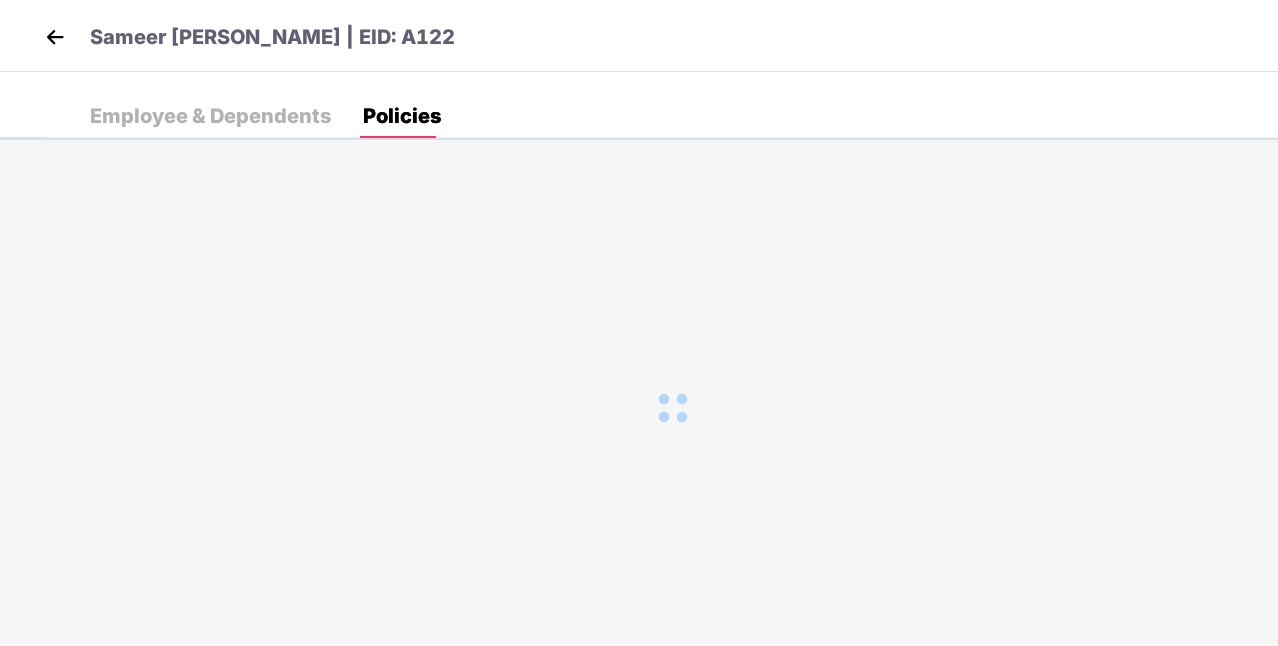 click on "Policies" at bounding box center [402, 116] 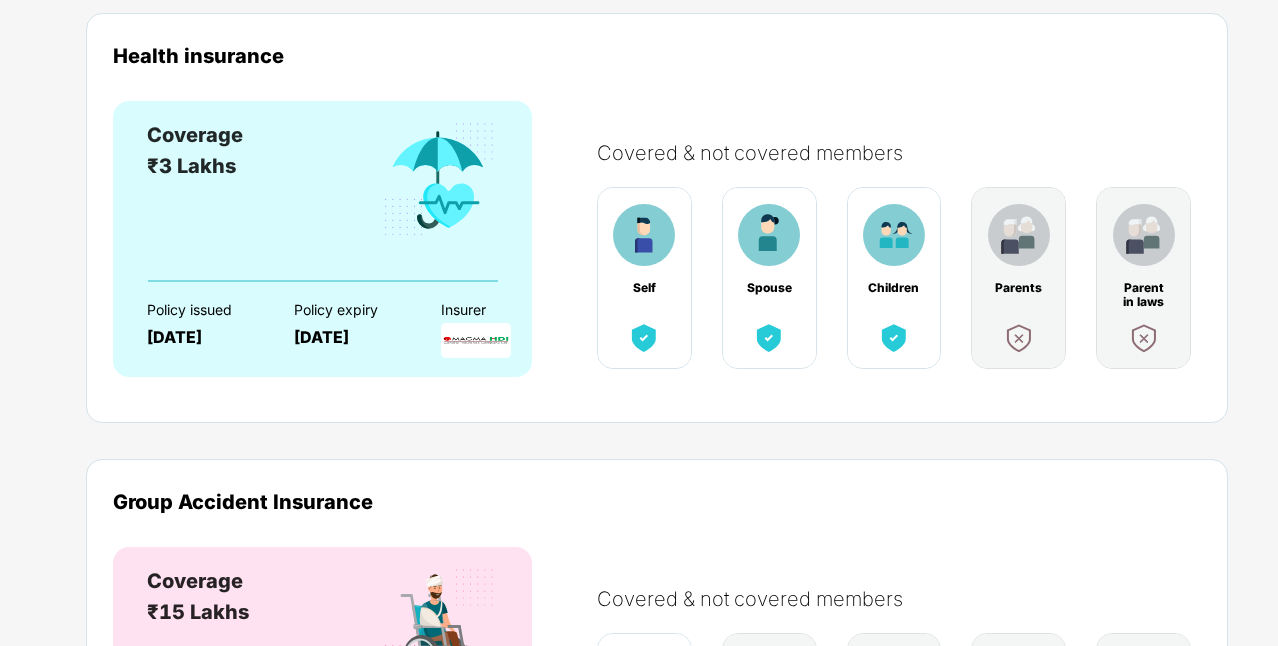 scroll, scrollTop: 0, scrollLeft: 0, axis: both 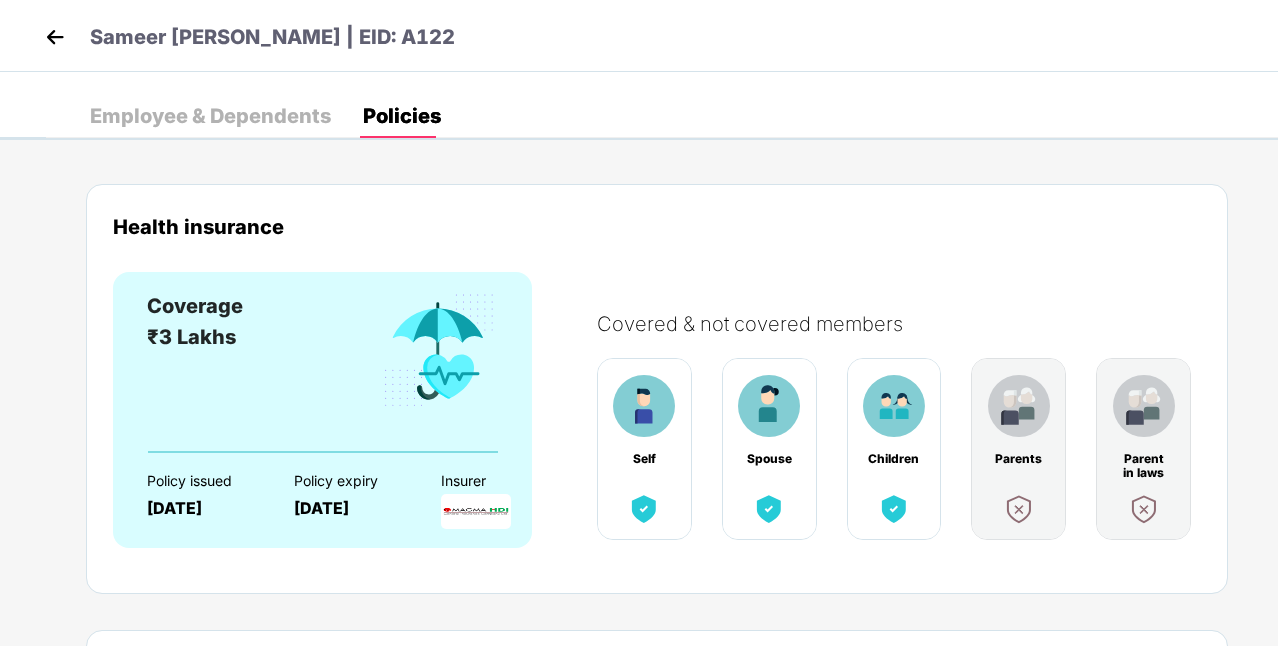 click at bounding box center [55, 37] 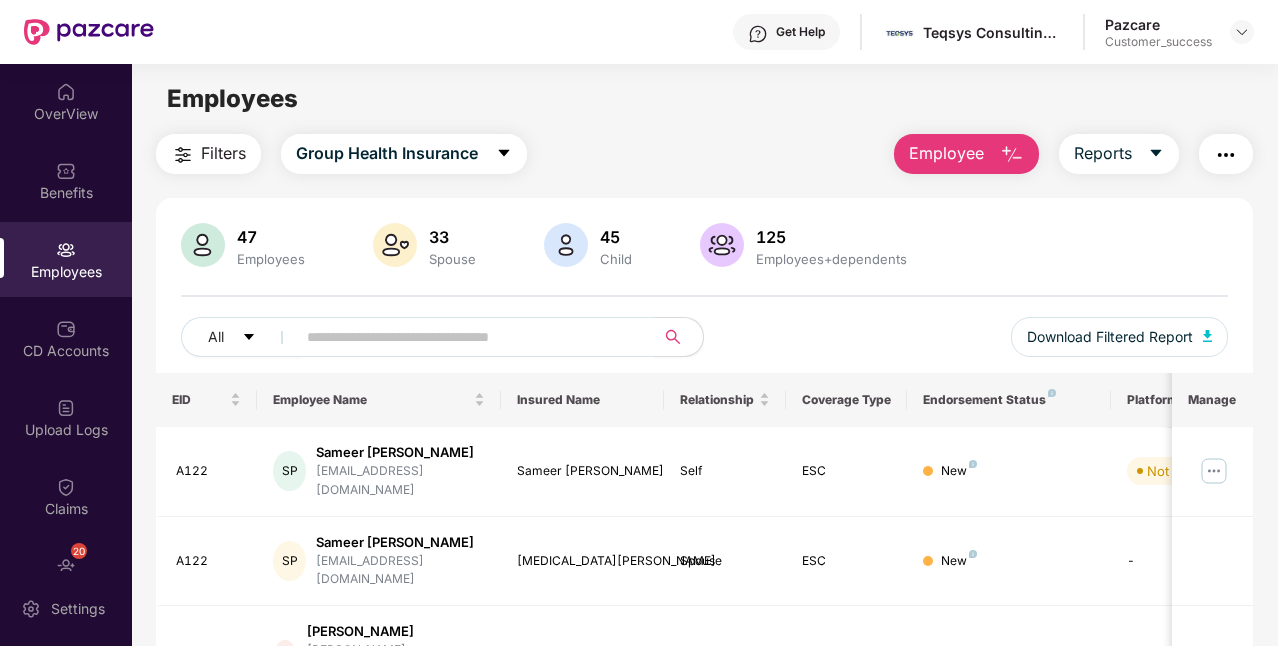 click on "Employee" at bounding box center (946, 153) 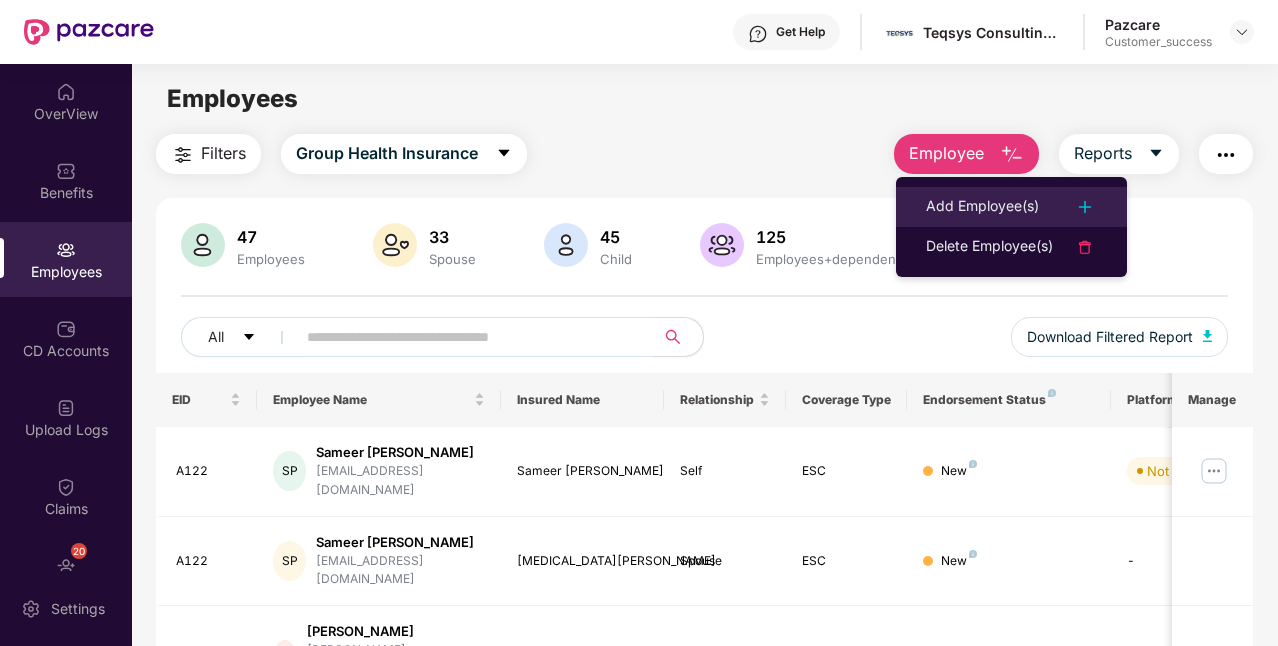click on "Add Employee(s)" at bounding box center [982, 207] 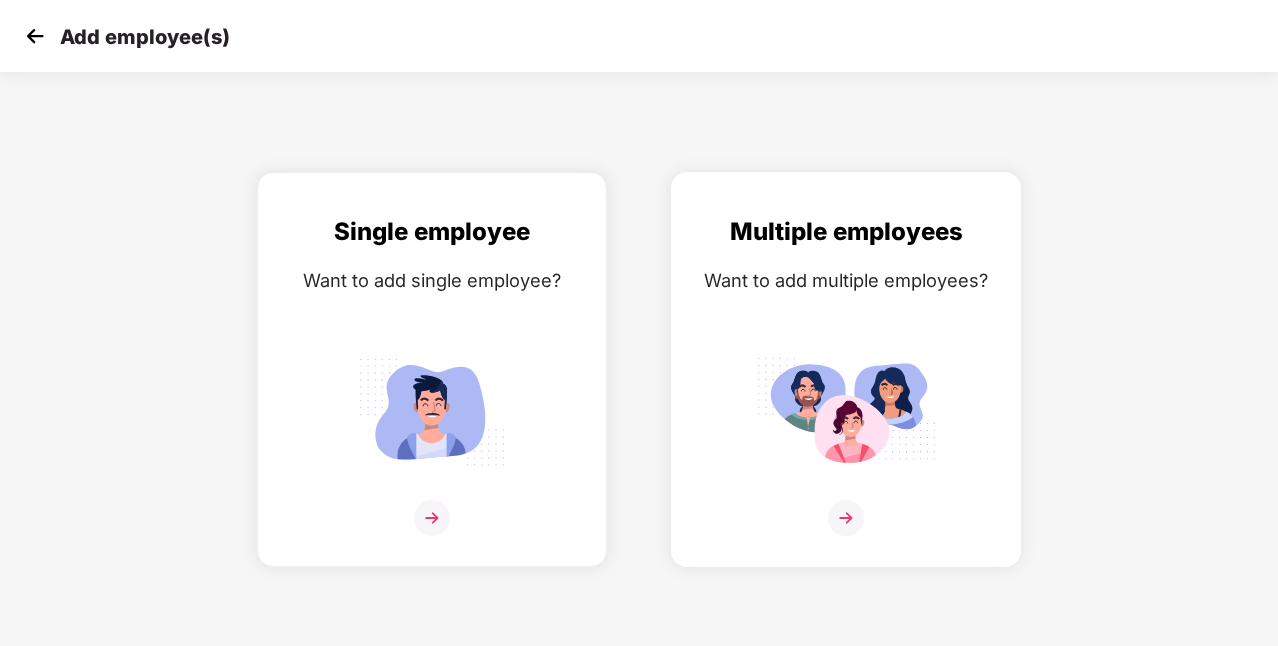 click at bounding box center (846, 411) 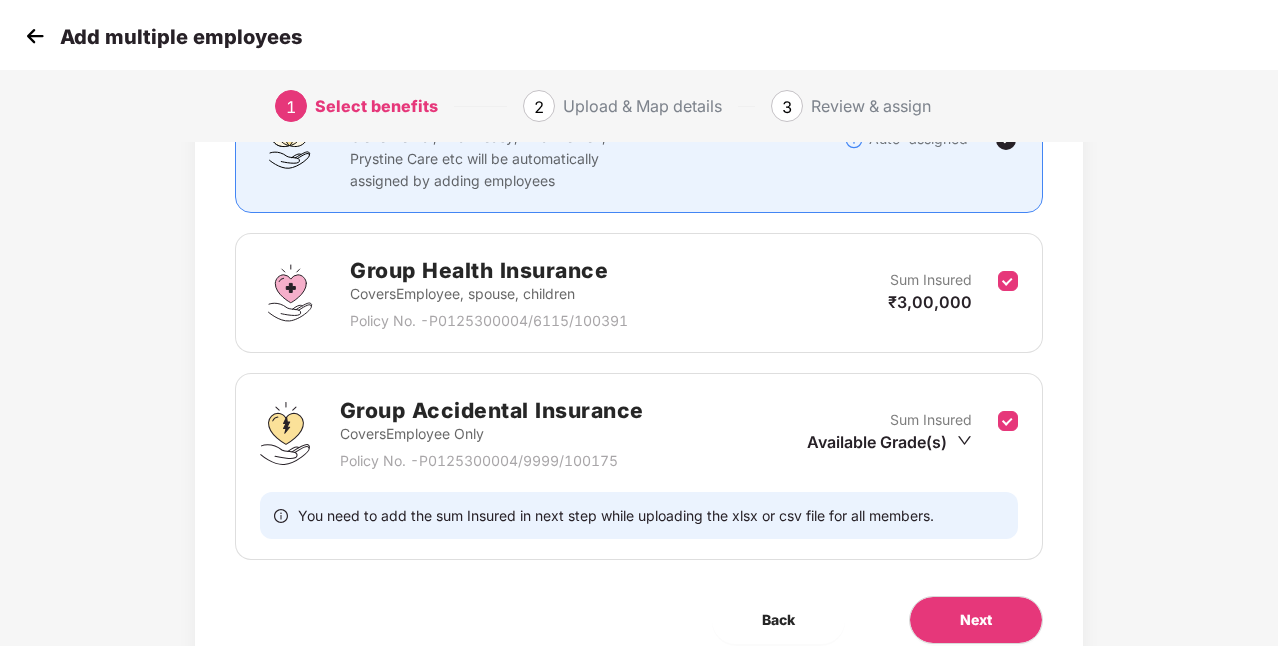 scroll, scrollTop: 298, scrollLeft: 0, axis: vertical 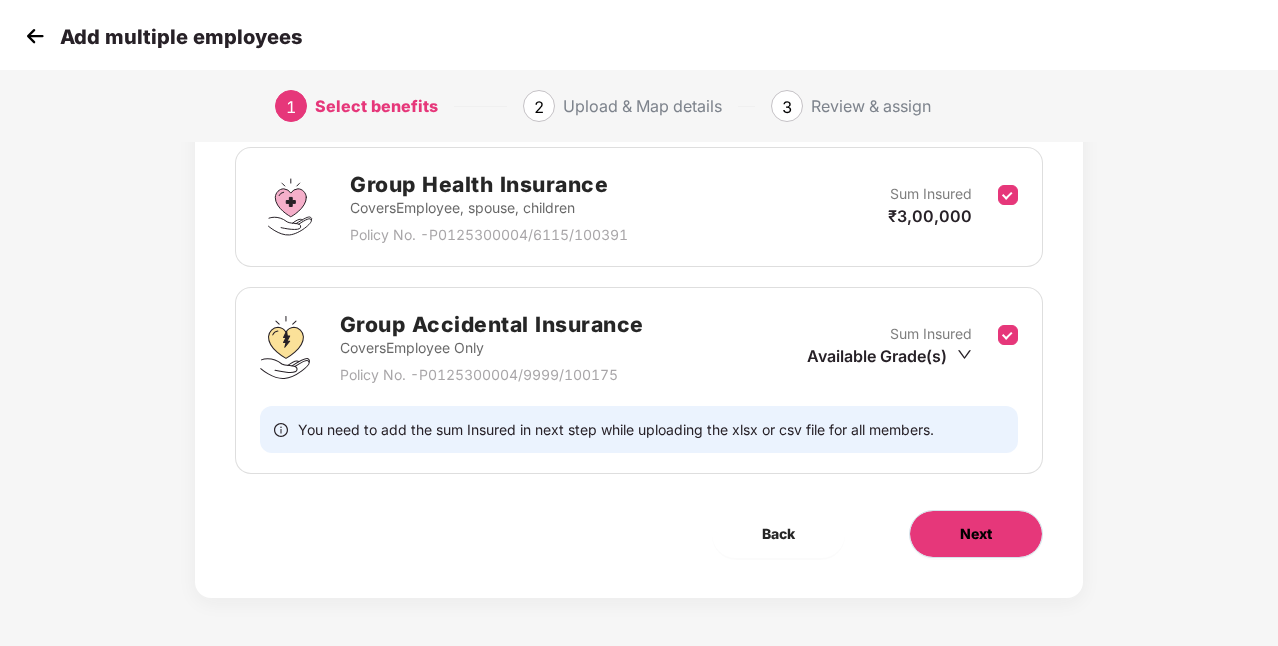 click on "Next" at bounding box center (976, 534) 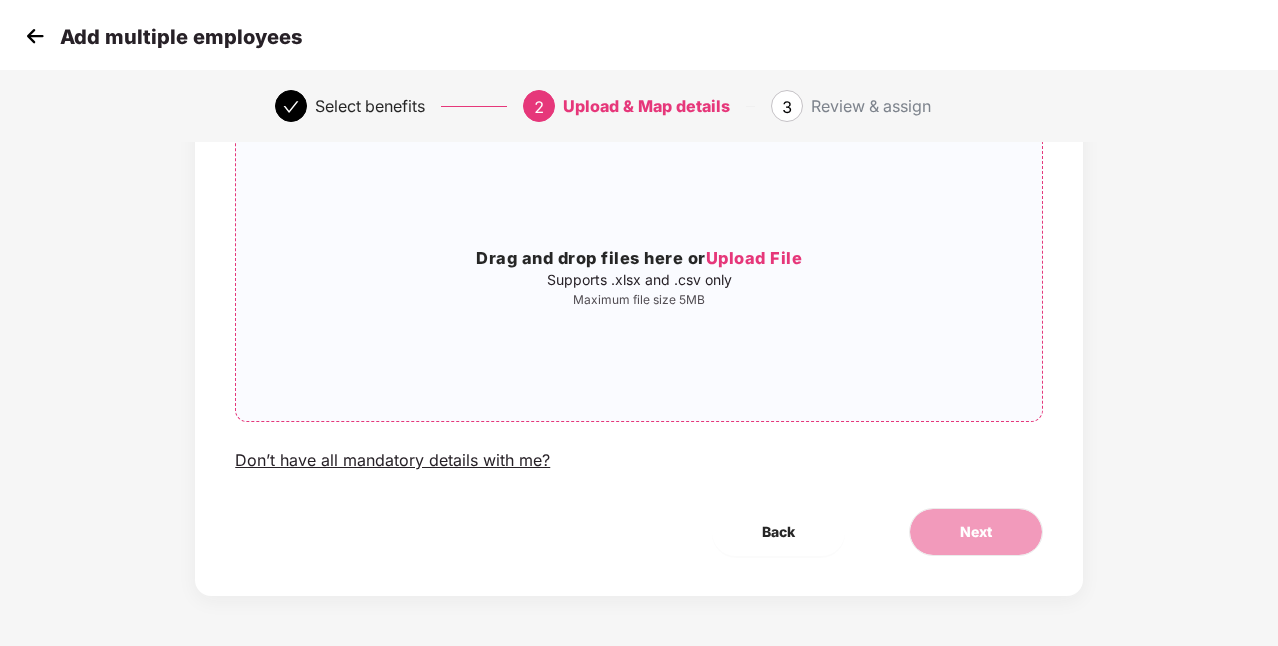 scroll, scrollTop: 0, scrollLeft: 0, axis: both 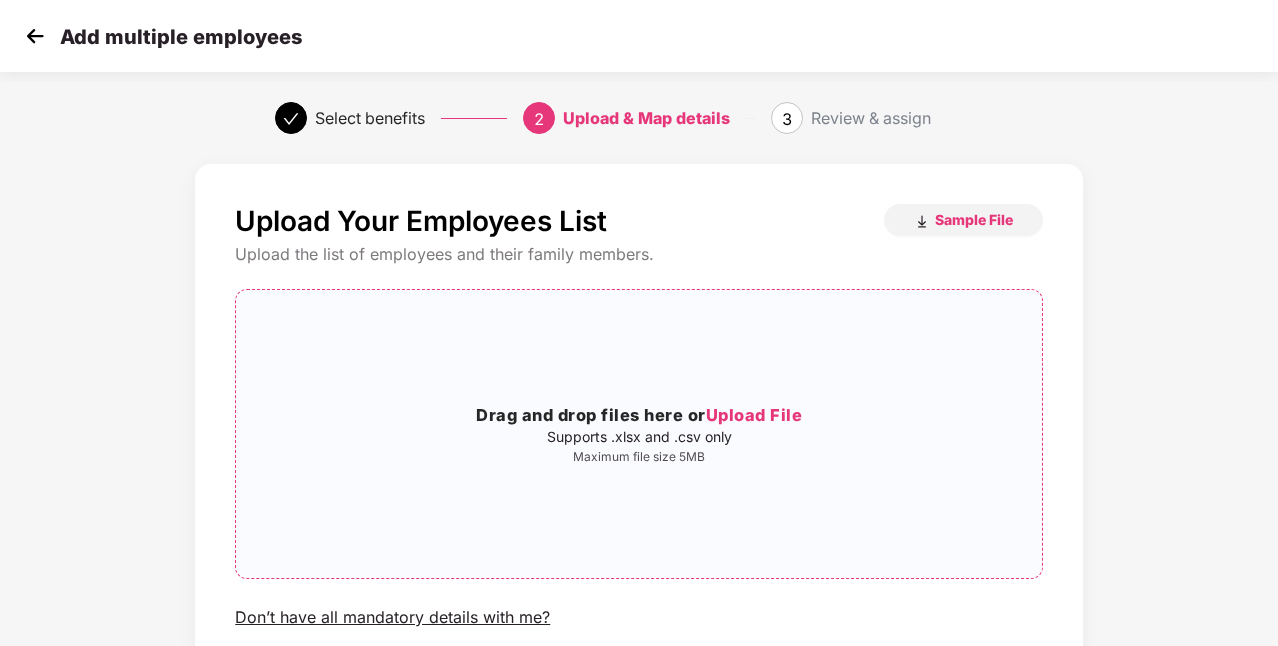 click on "Upload File" at bounding box center [754, 415] 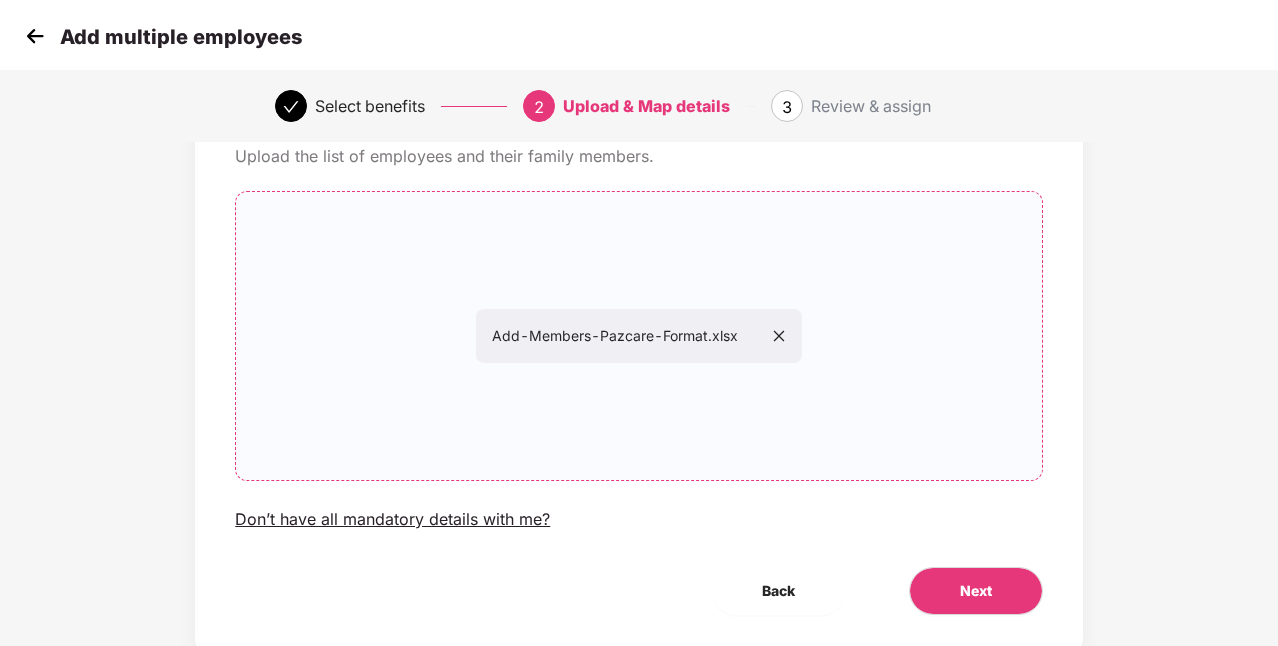 scroll, scrollTop: 157, scrollLeft: 0, axis: vertical 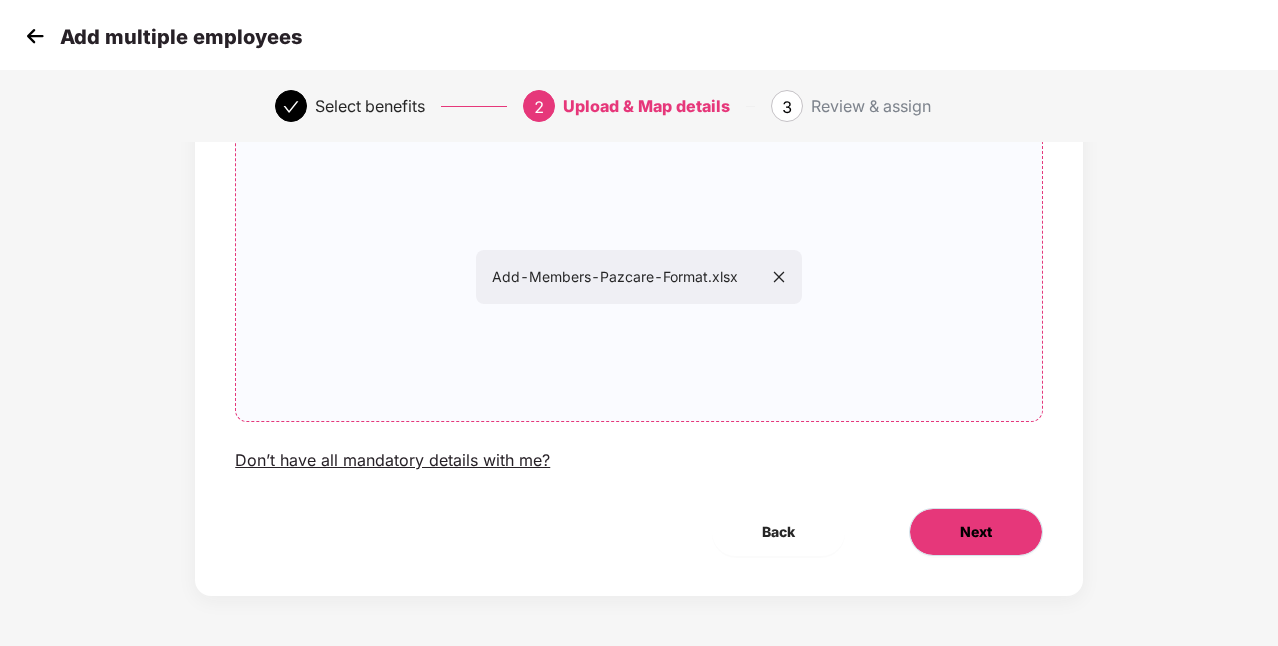 click on "Next" at bounding box center (976, 532) 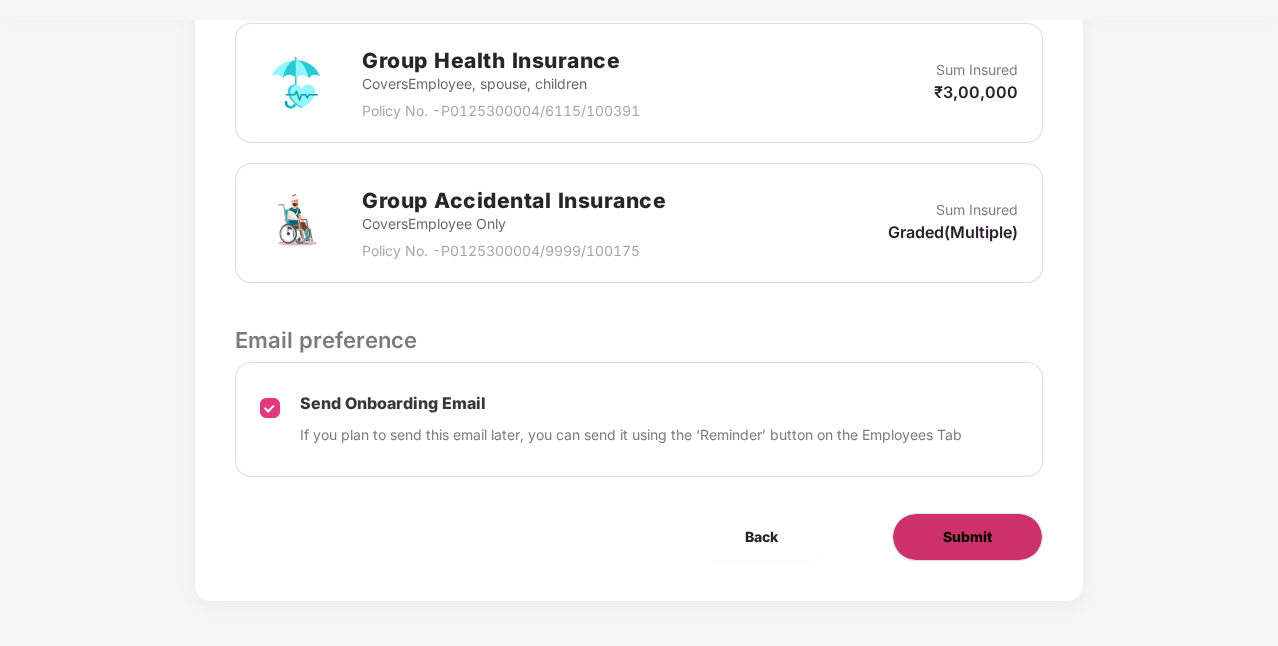 scroll, scrollTop: 628, scrollLeft: 0, axis: vertical 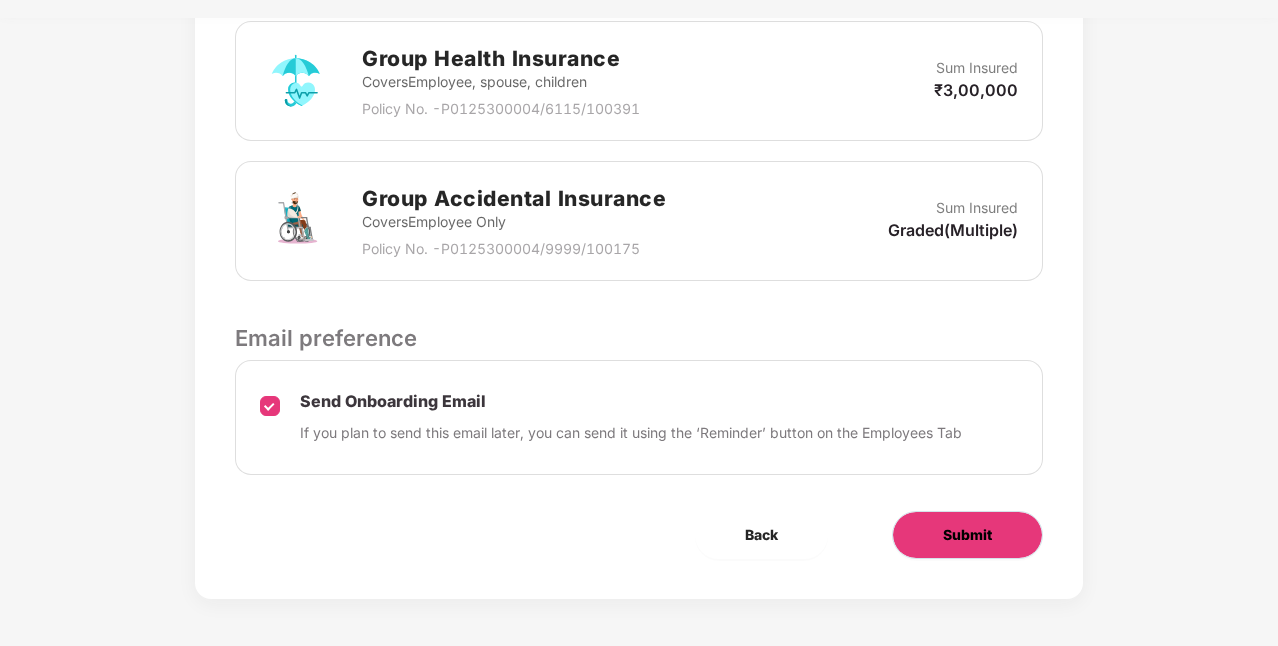 click on "Submit" at bounding box center [967, 535] 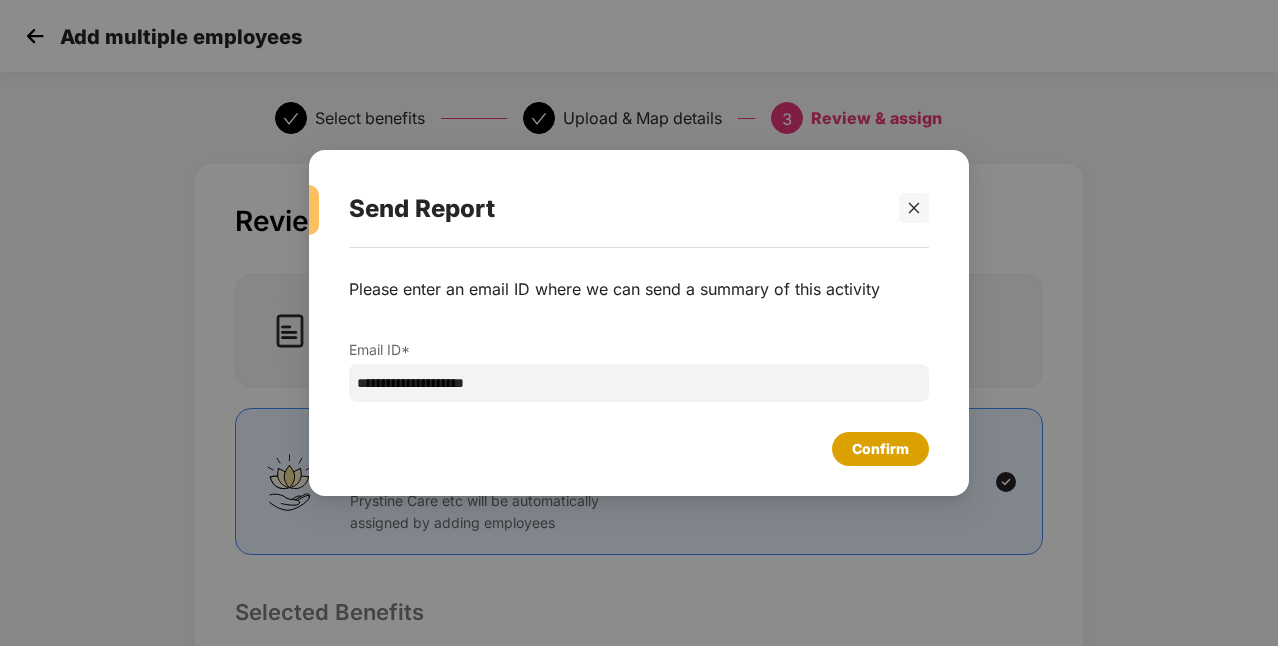 click on "Confirm" at bounding box center [880, 449] 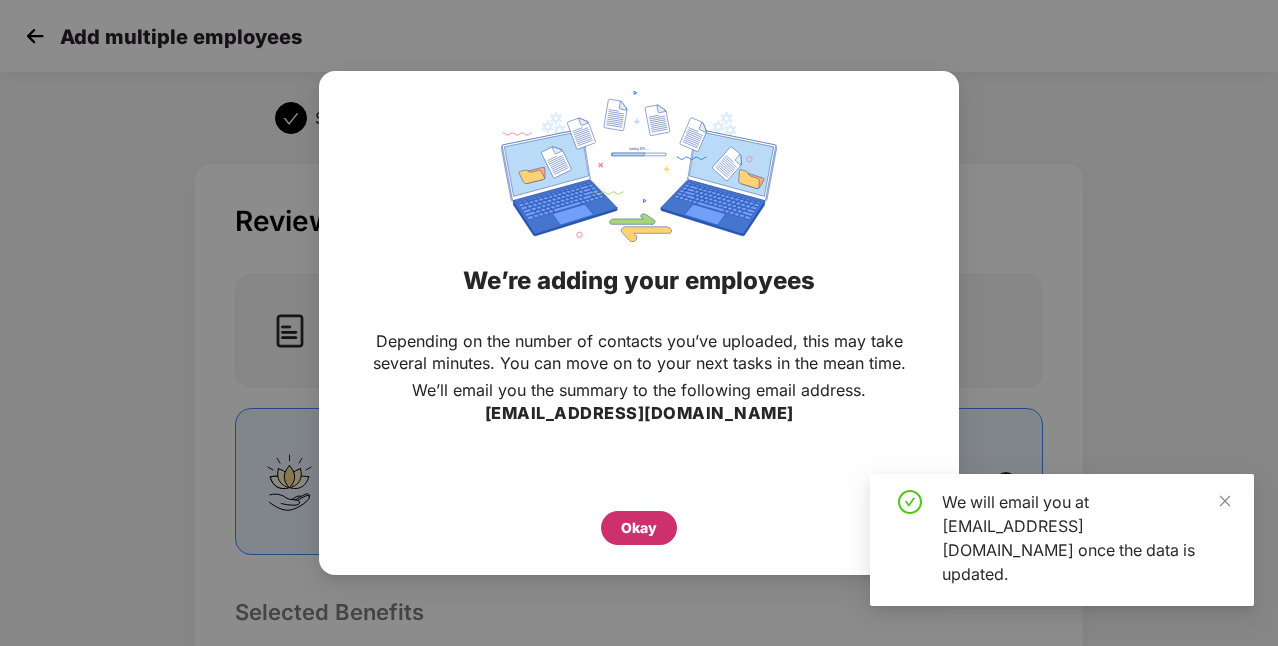 click on "Okay" at bounding box center (639, 528) 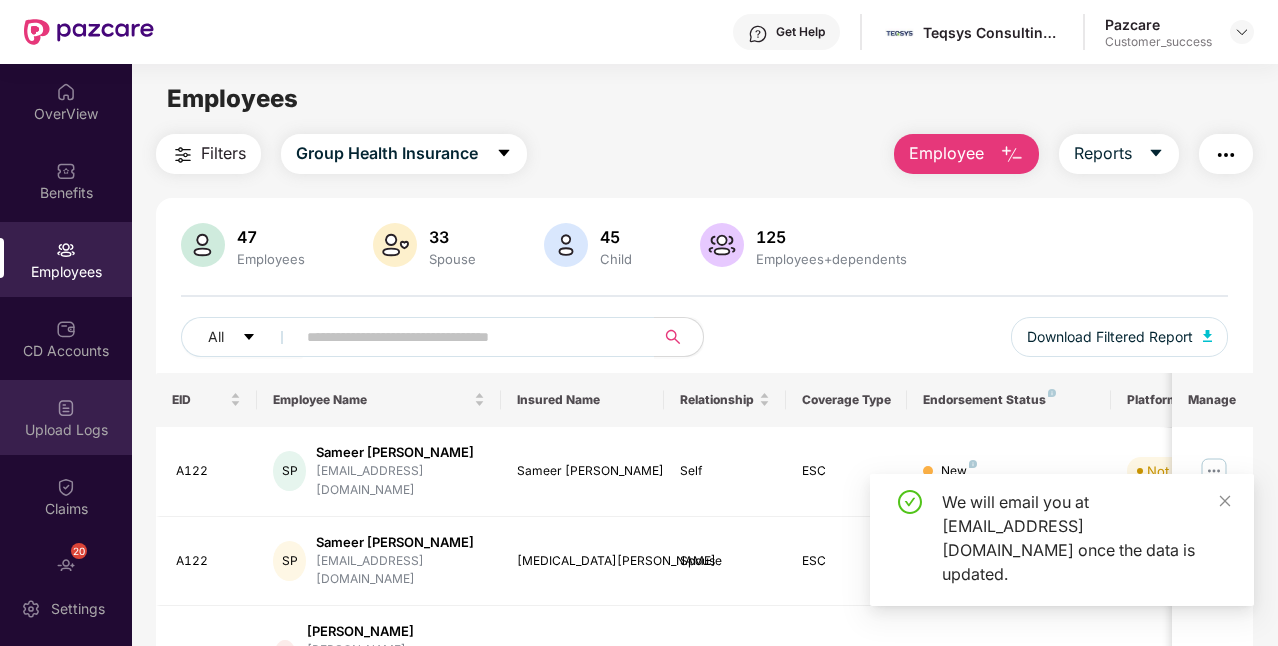 click on "Upload Logs" at bounding box center (66, 430) 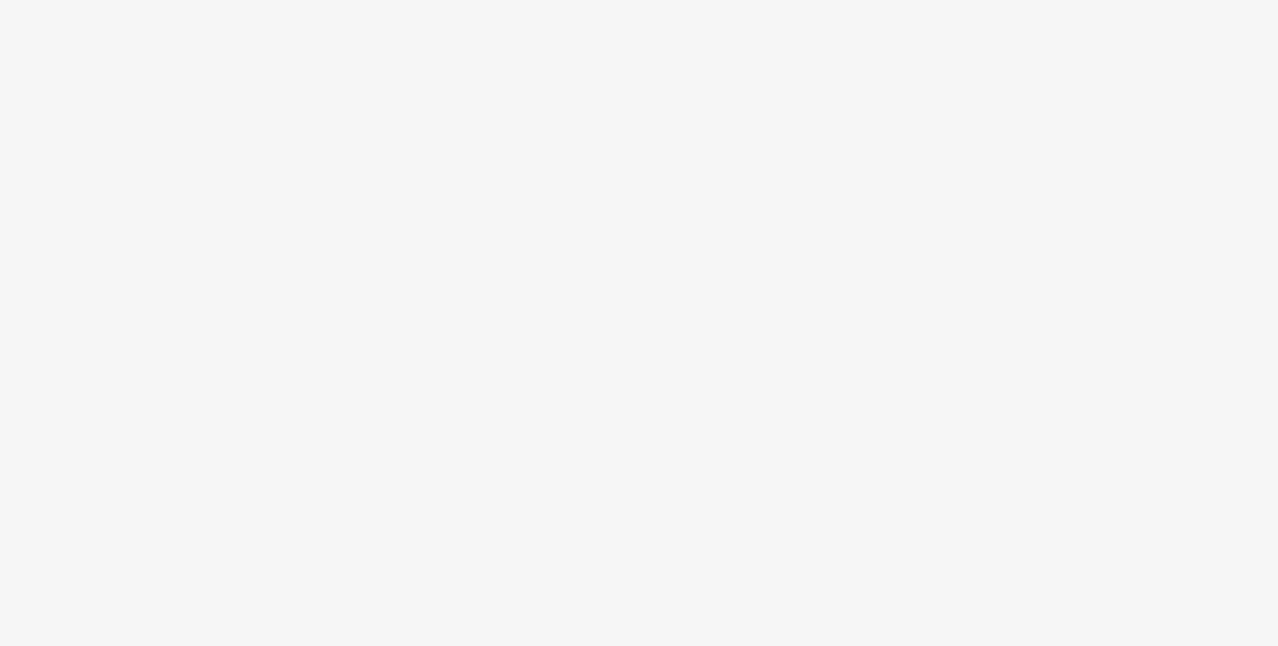 scroll, scrollTop: 0, scrollLeft: 0, axis: both 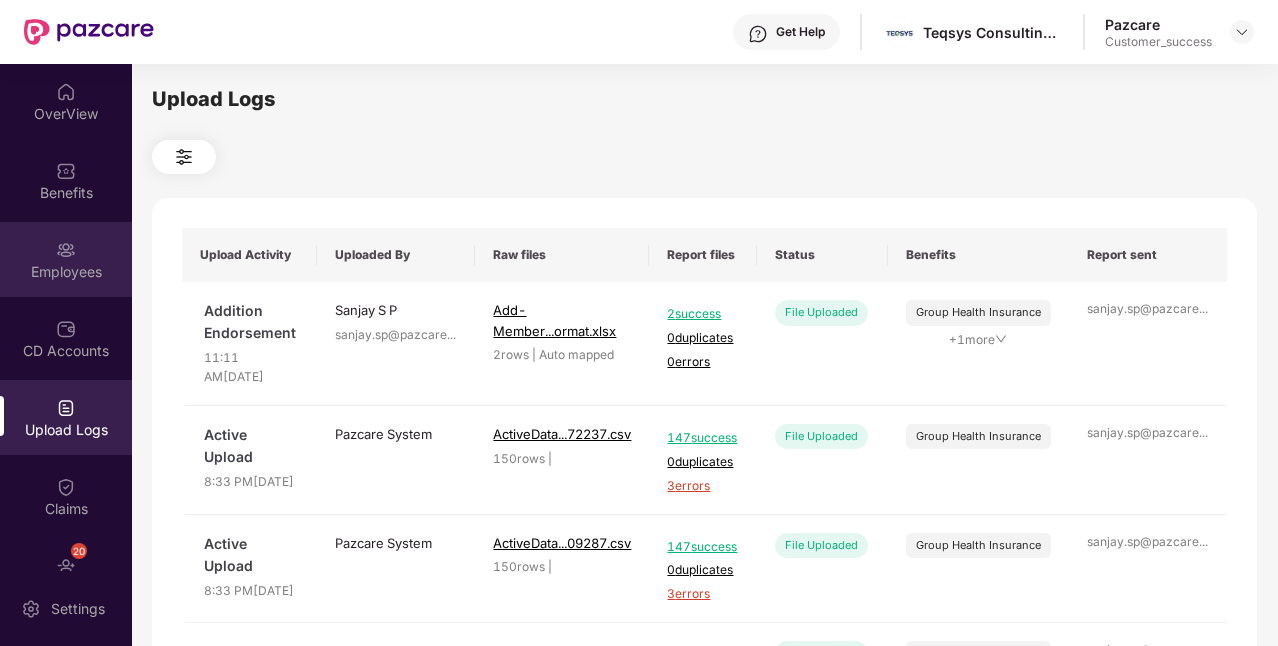 click on "Employees" at bounding box center [66, 272] 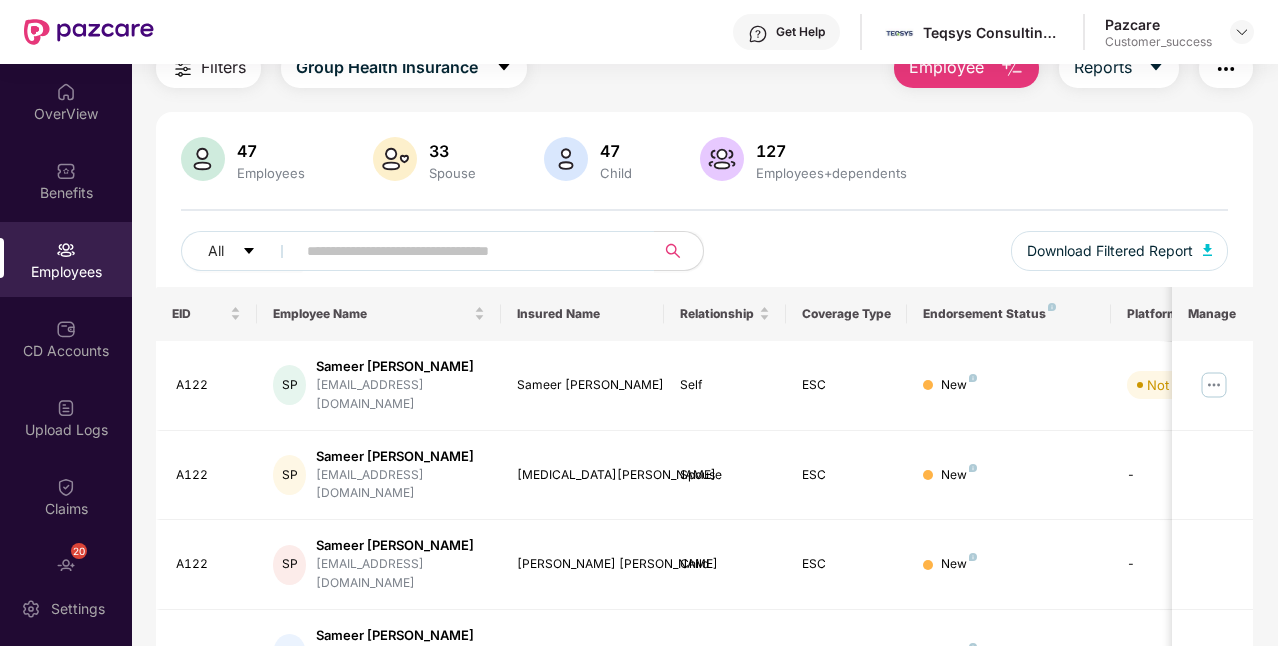 scroll, scrollTop: 200, scrollLeft: 0, axis: vertical 